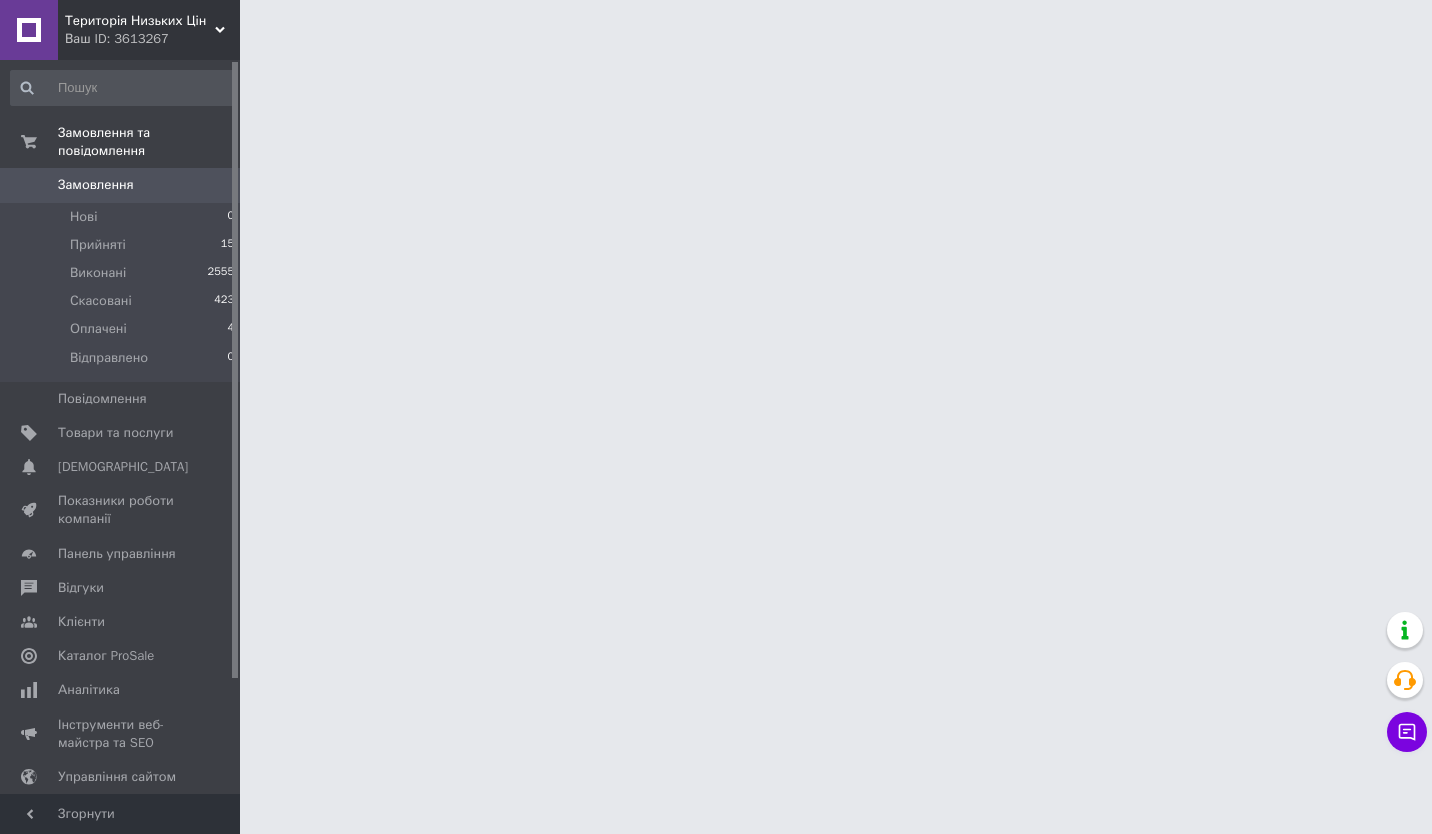 scroll, scrollTop: 0, scrollLeft: 0, axis: both 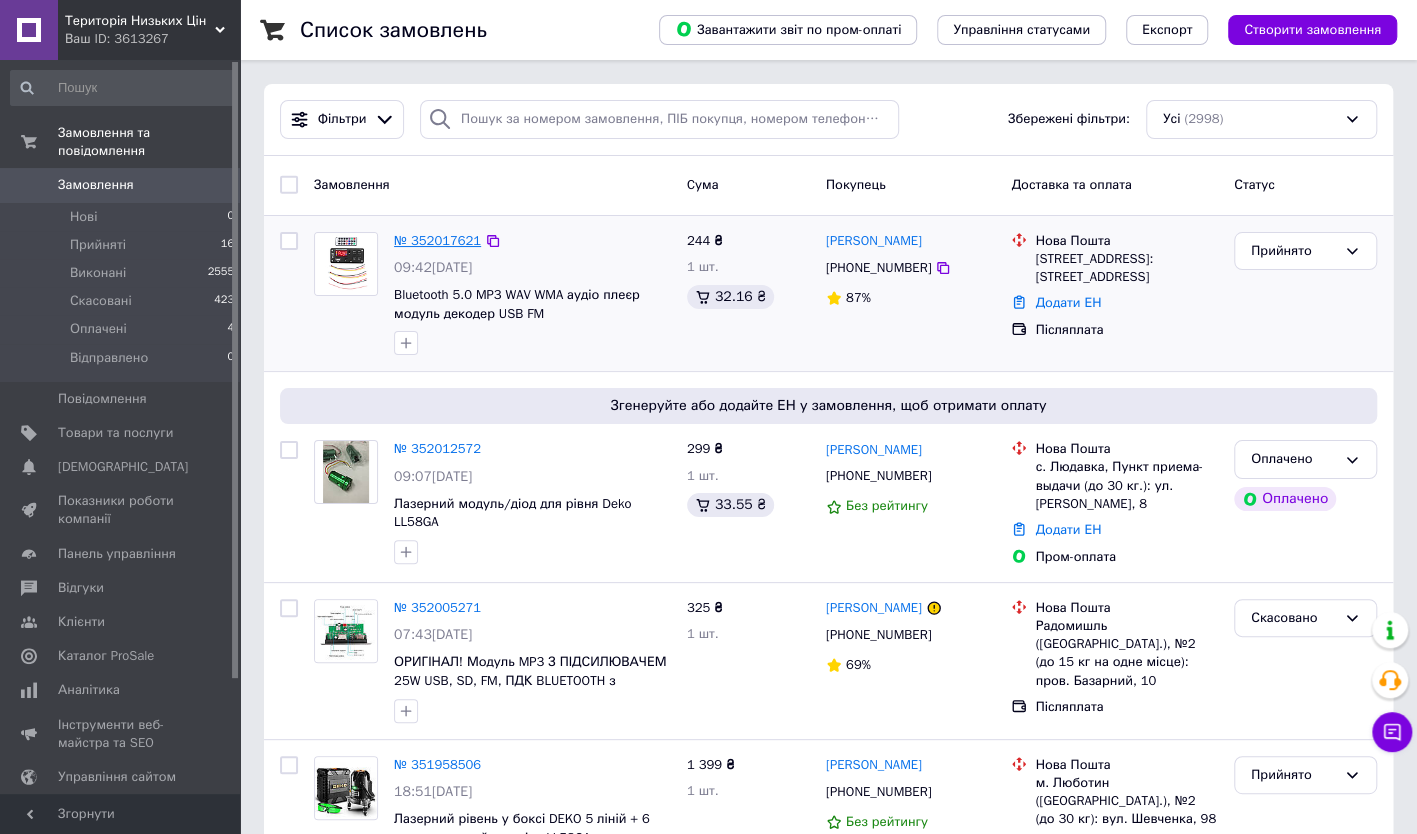 click on "№ 352017621" at bounding box center [437, 240] 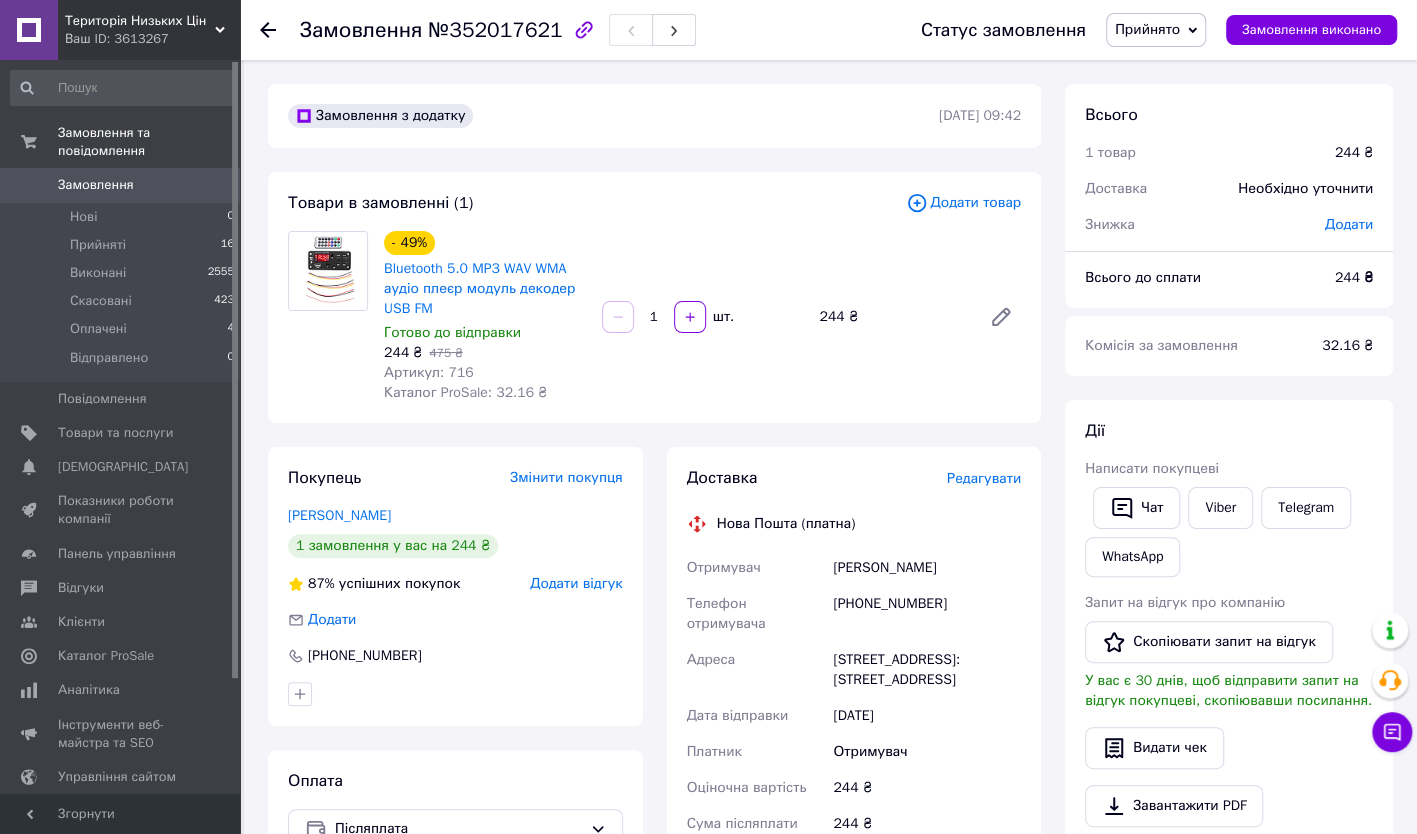 click on "Редагувати" at bounding box center [984, 478] 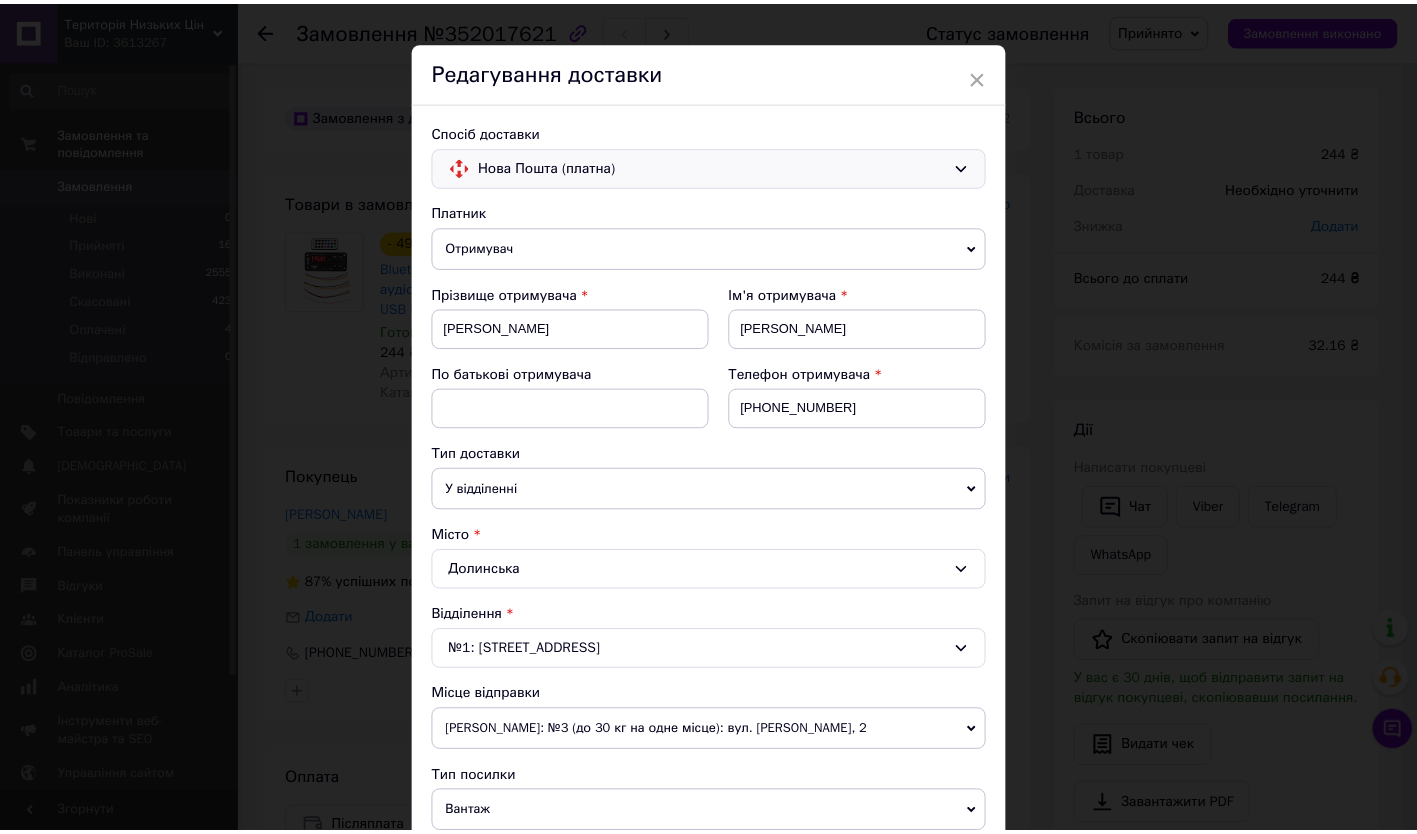 scroll, scrollTop: 0, scrollLeft: 0, axis: both 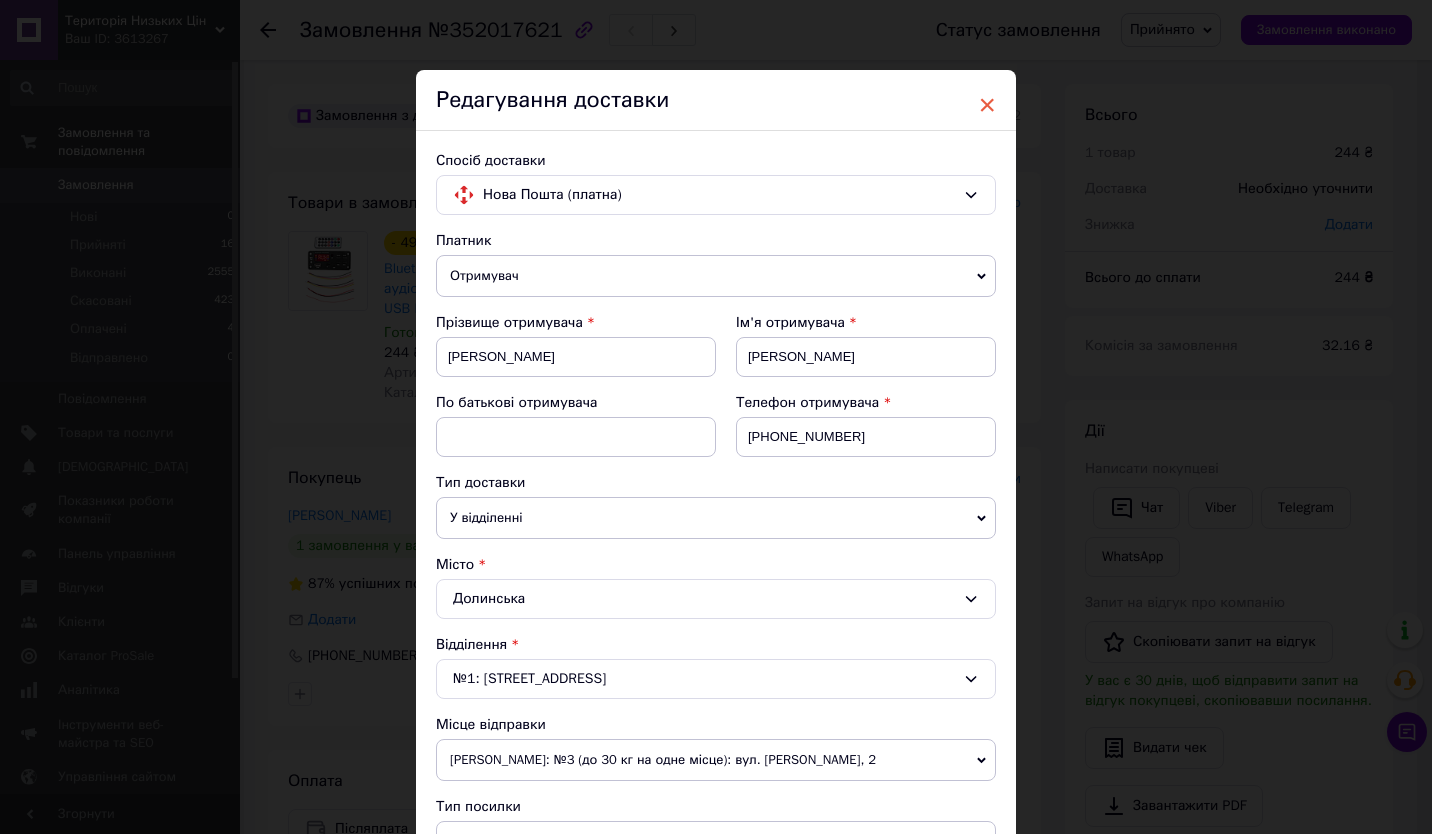 click on "×" at bounding box center [987, 105] 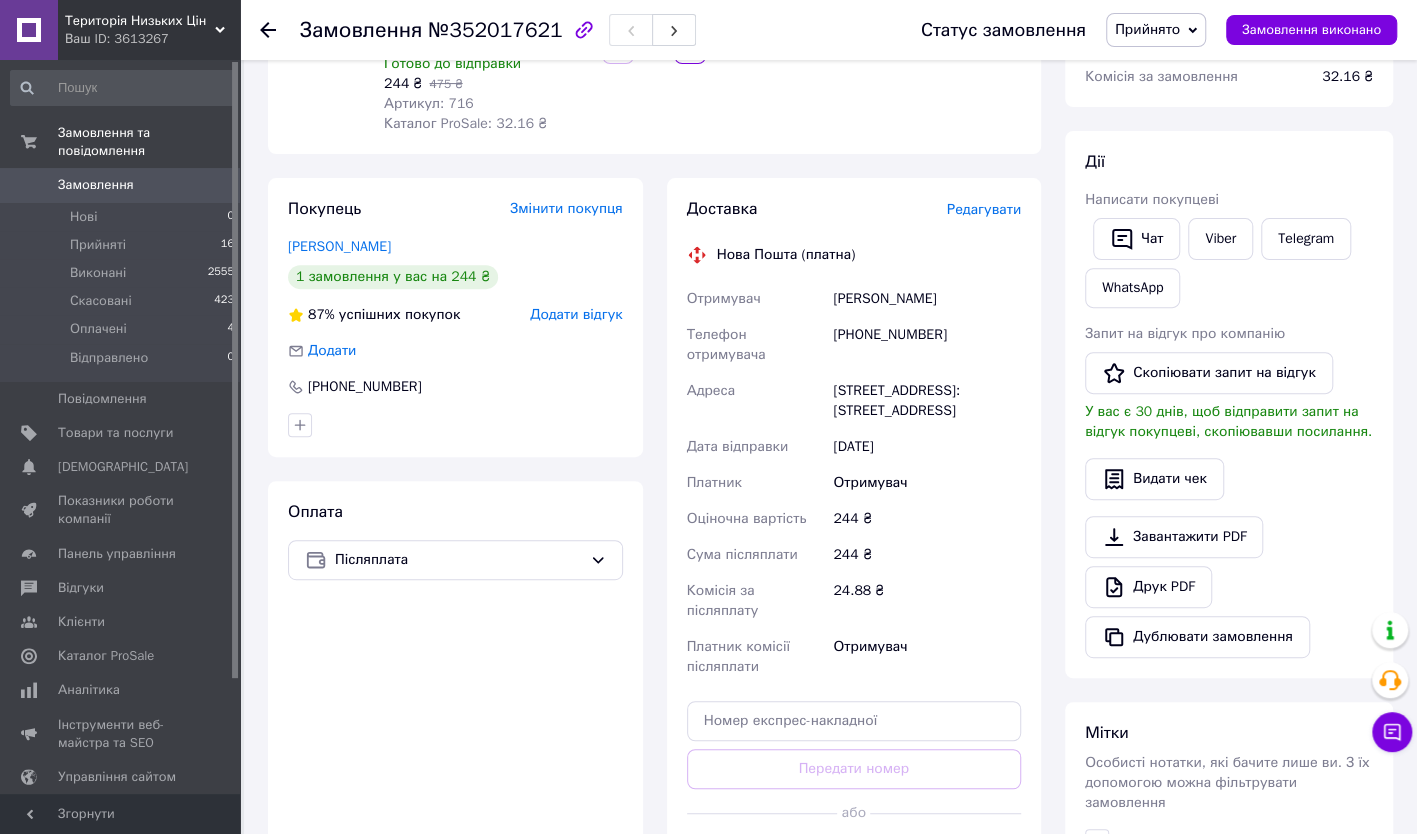 scroll, scrollTop: 300, scrollLeft: 0, axis: vertical 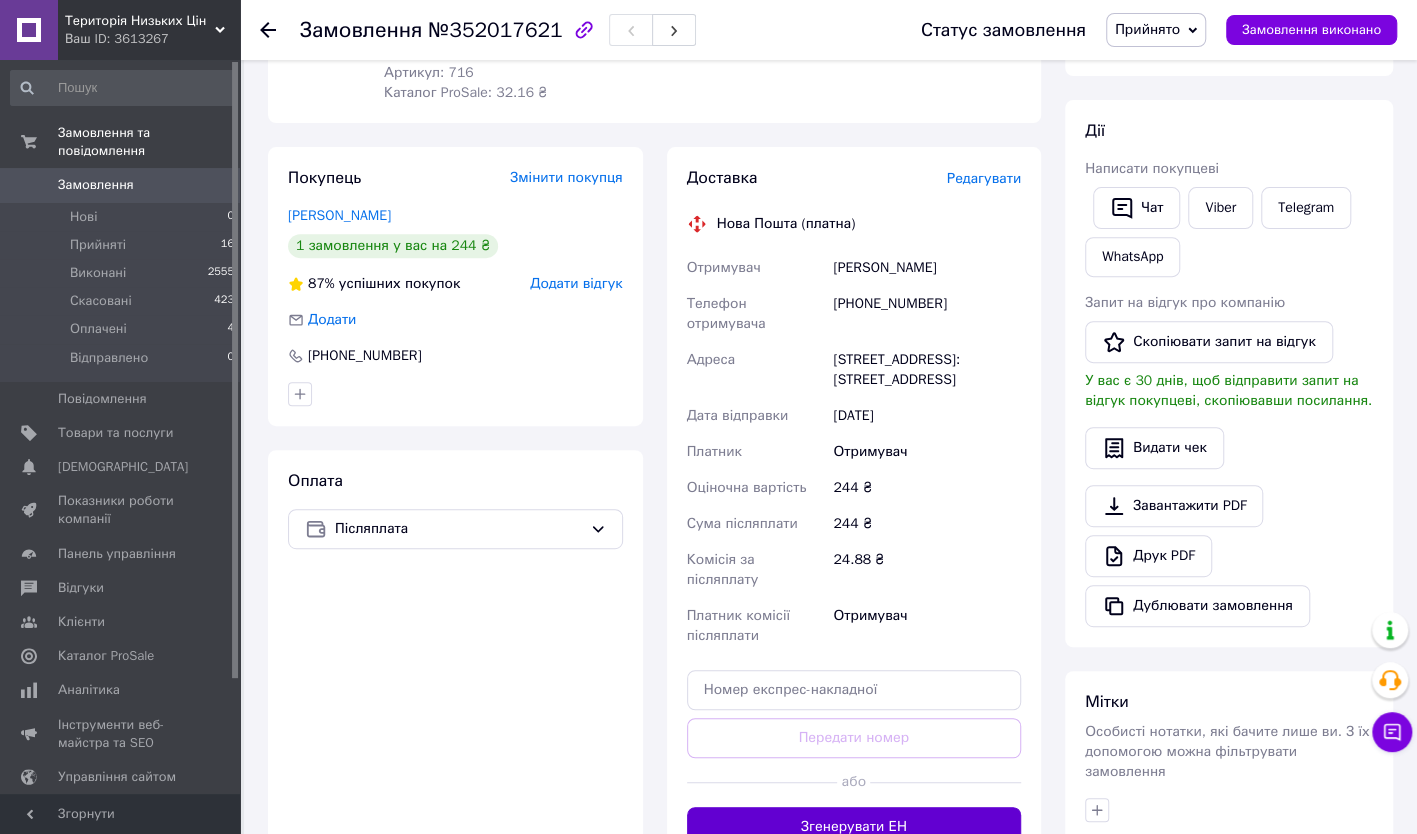 click on "Згенерувати ЕН" at bounding box center [854, 827] 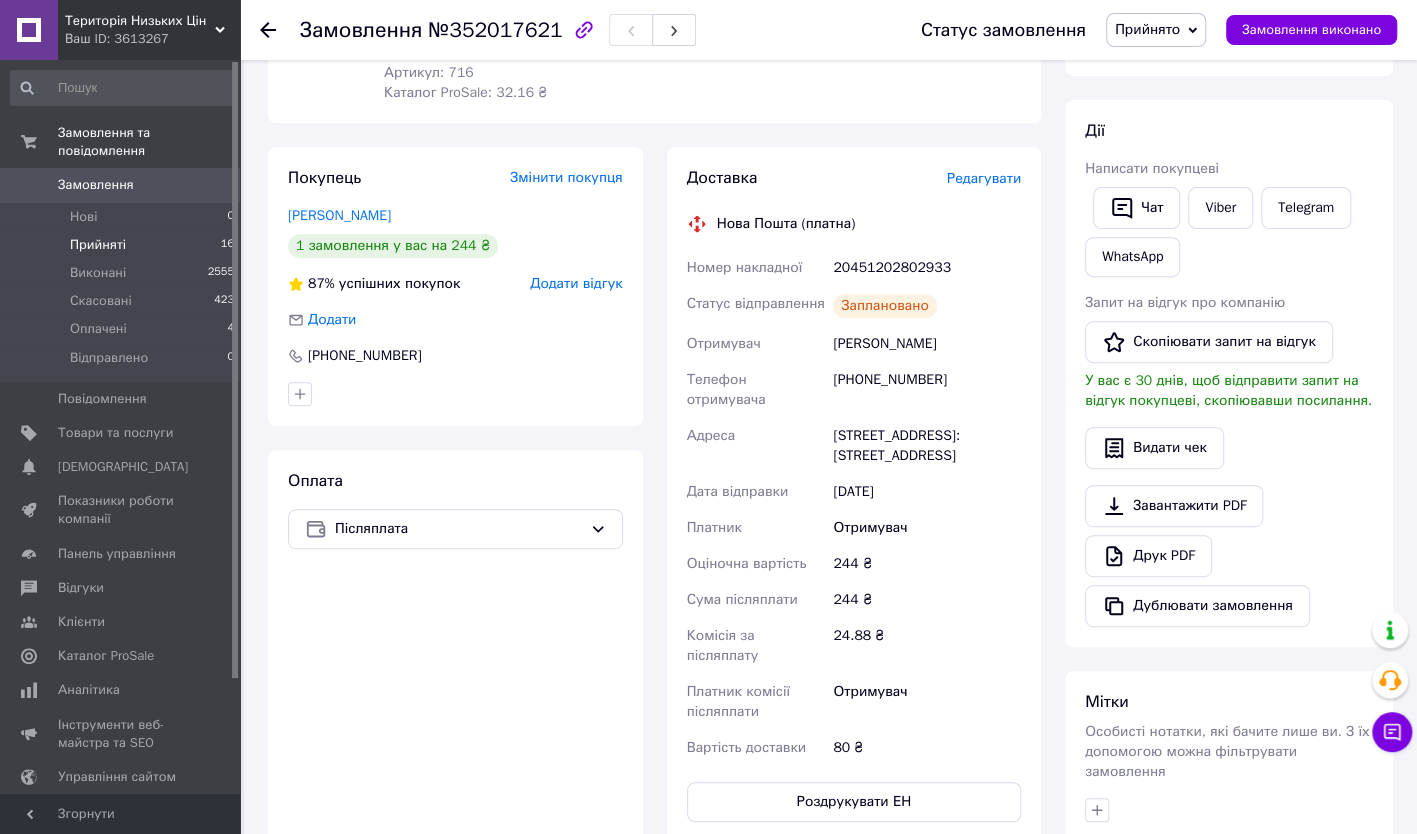 click on "Прийняті" at bounding box center [98, 245] 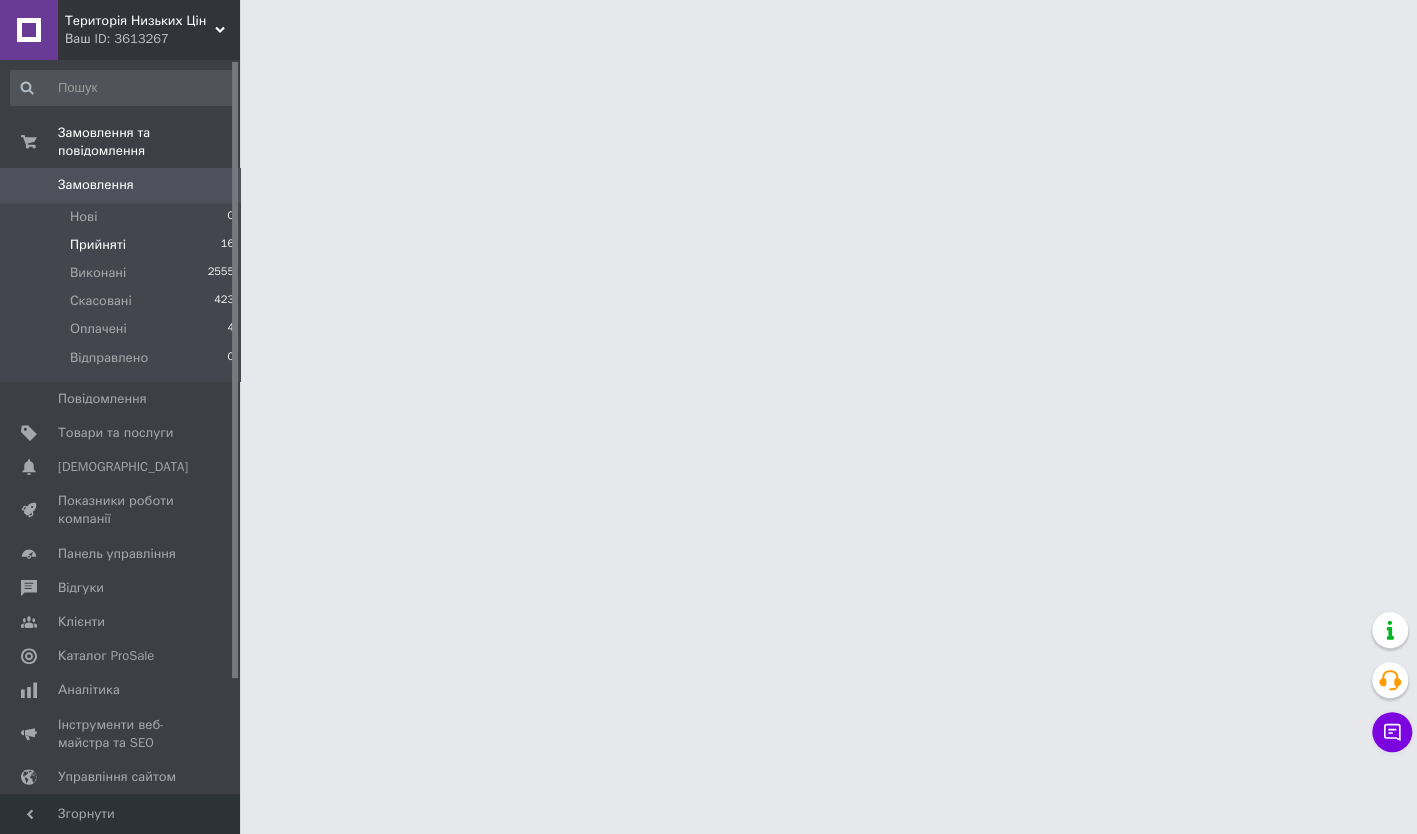 scroll, scrollTop: 0, scrollLeft: 0, axis: both 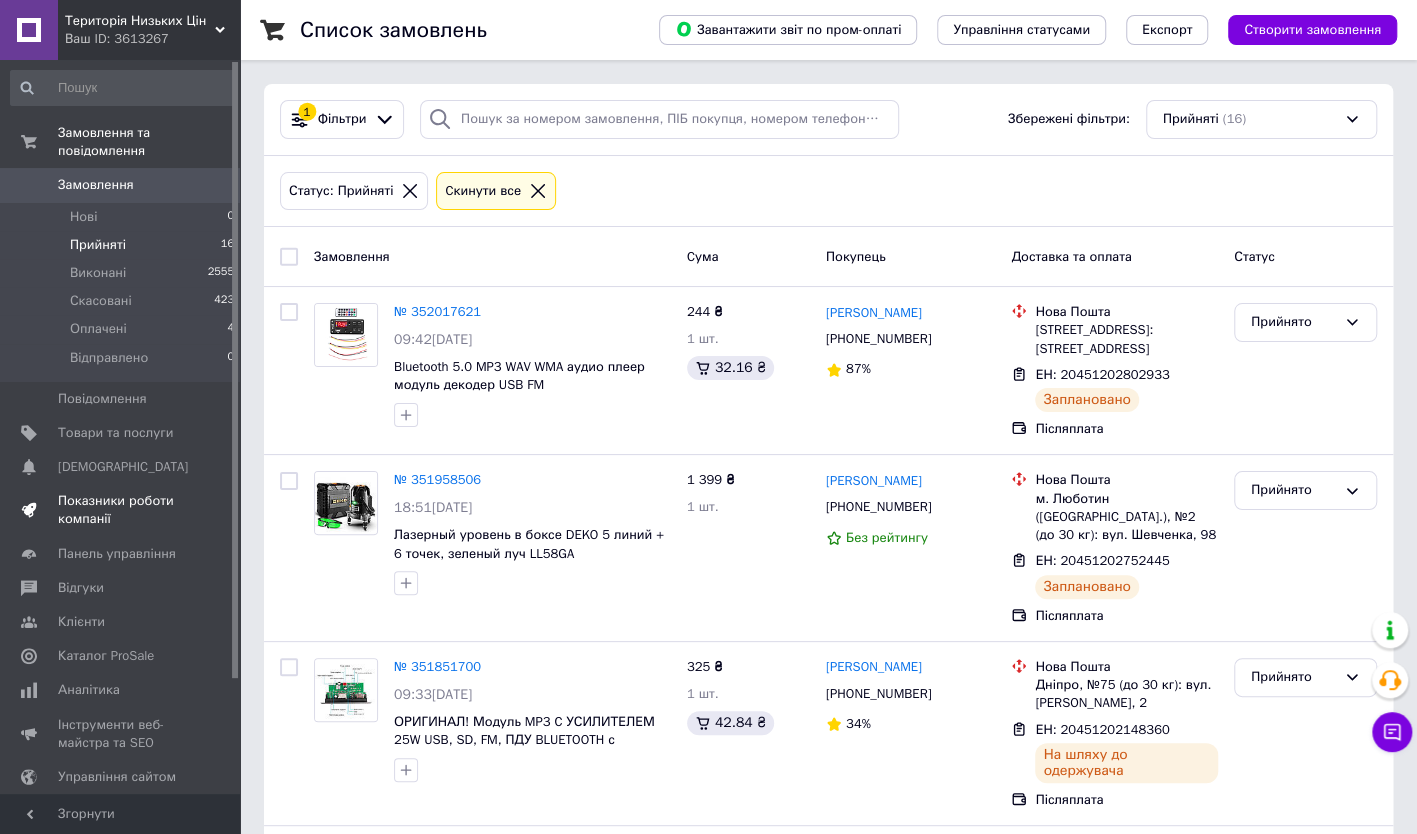 click on "Показники роботи компанії" at bounding box center [121, 510] 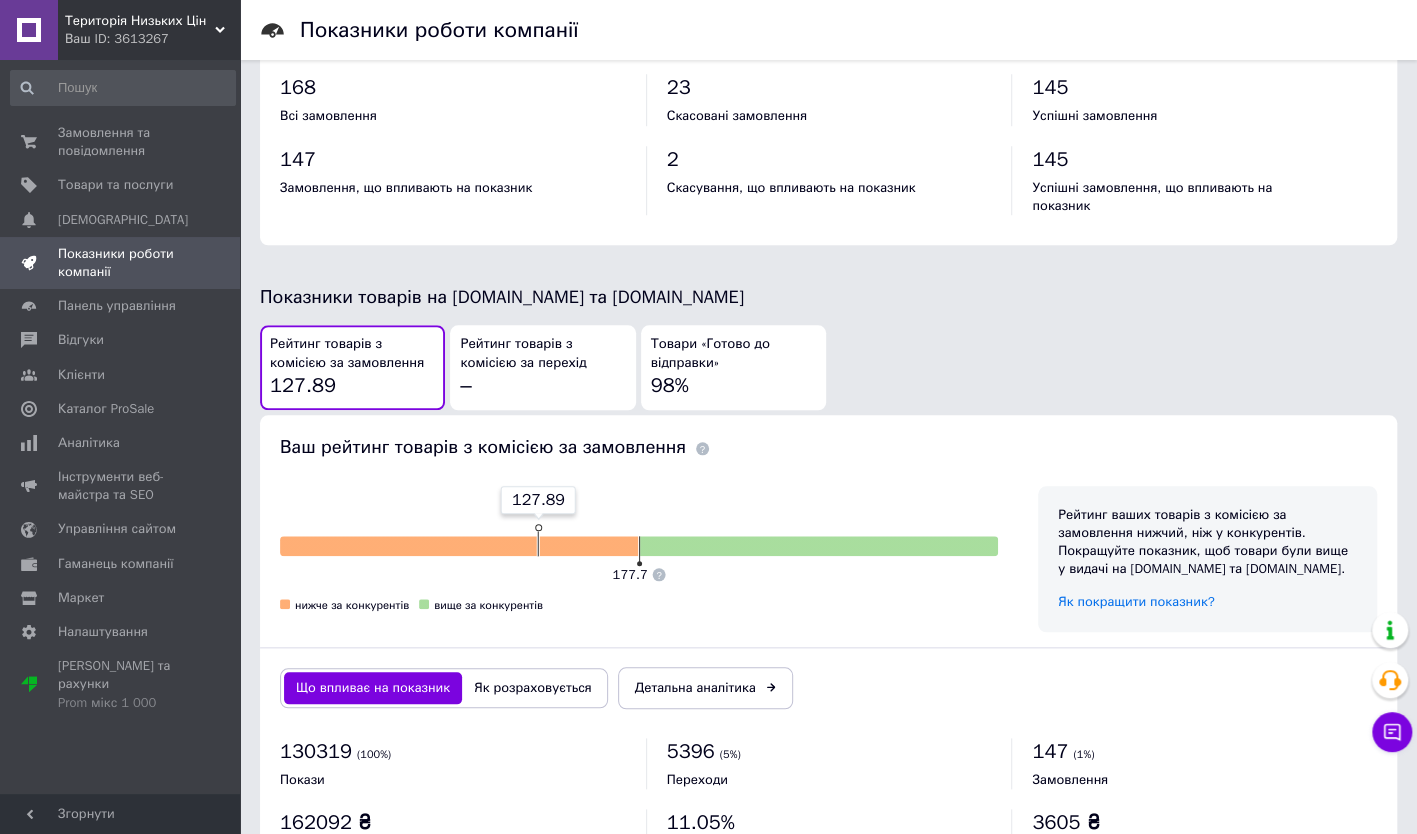 scroll, scrollTop: 951, scrollLeft: 0, axis: vertical 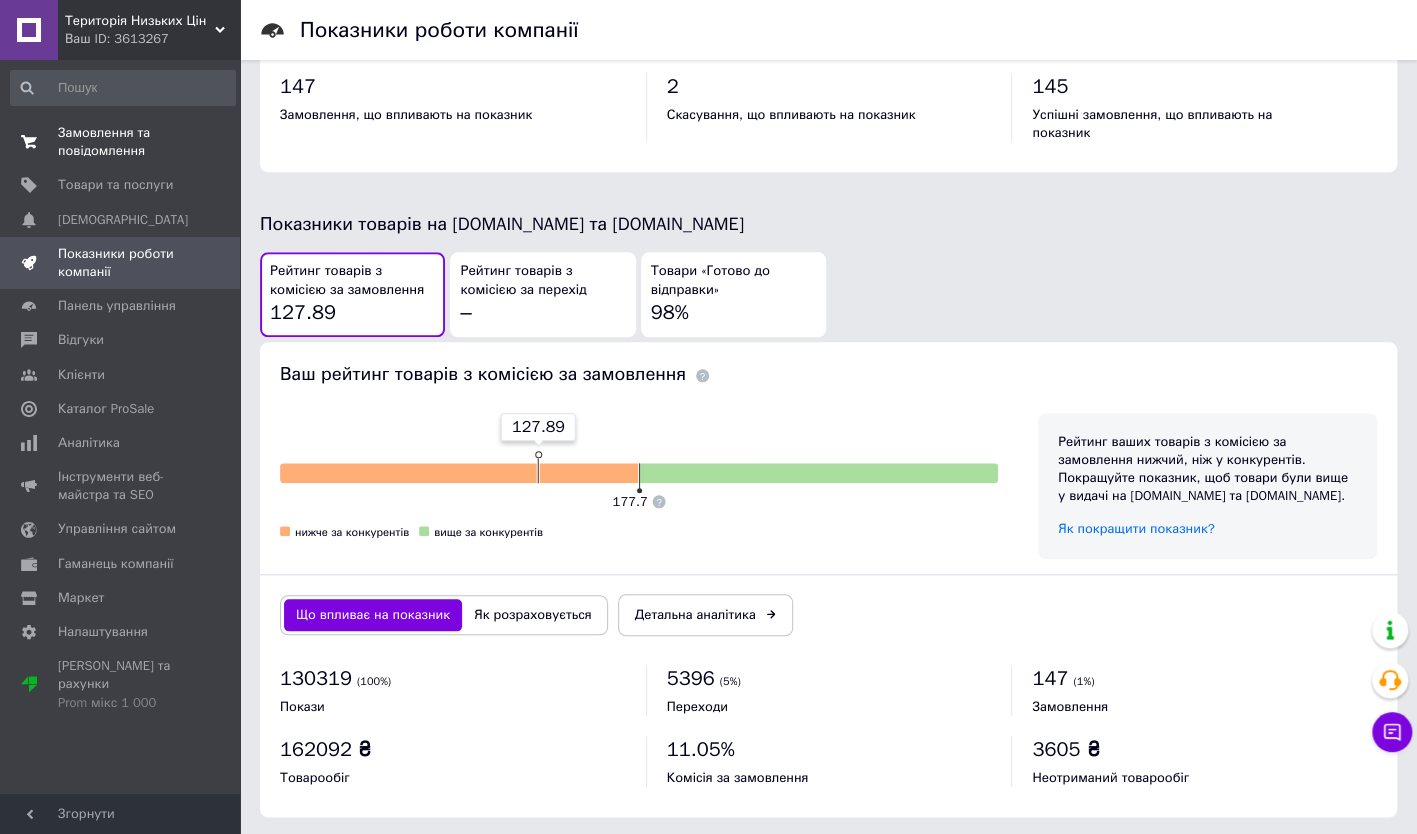 click on "Замовлення та повідомлення" at bounding box center [121, 142] 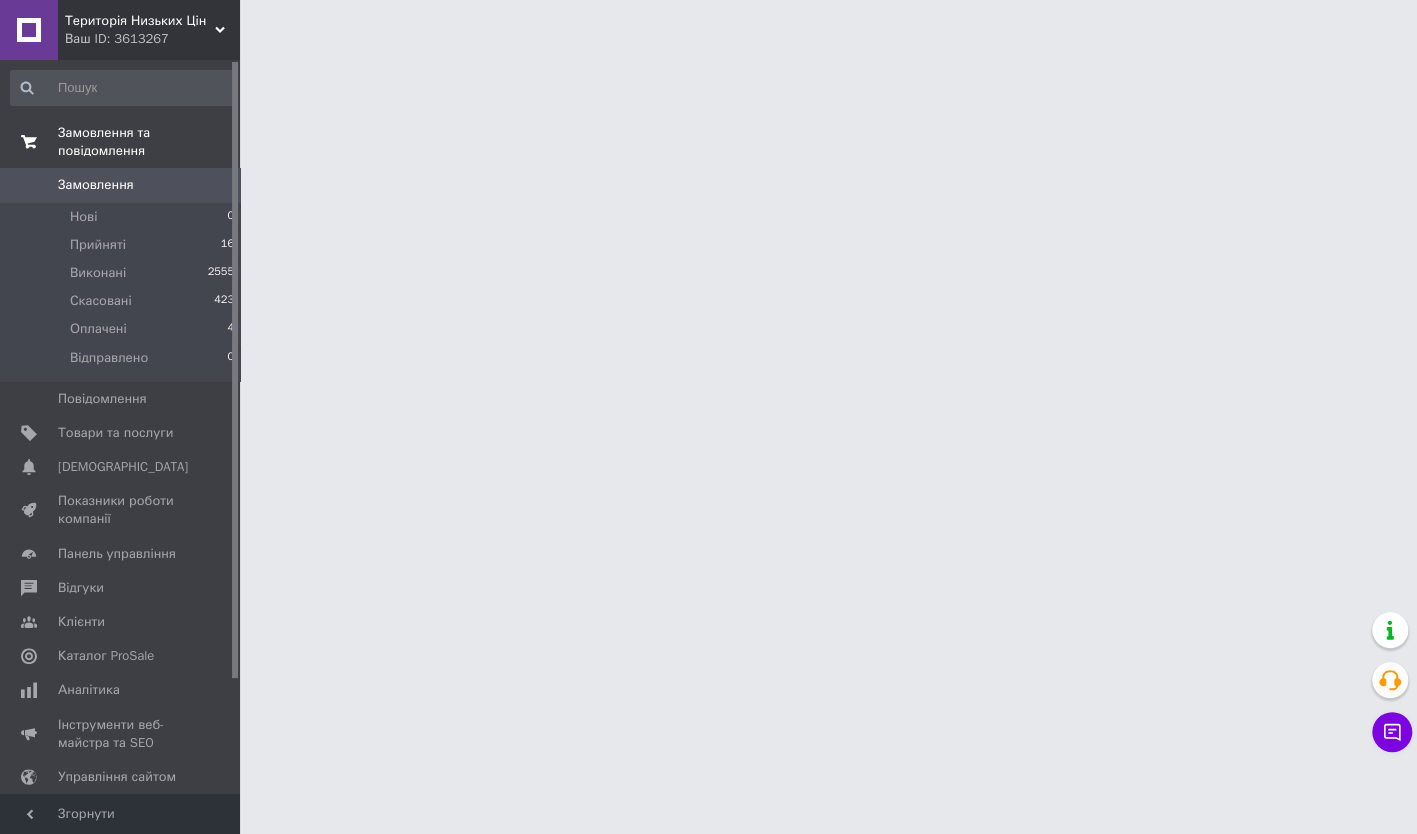 scroll, scrollTop: 0, scrollLeft: 0, axis: both 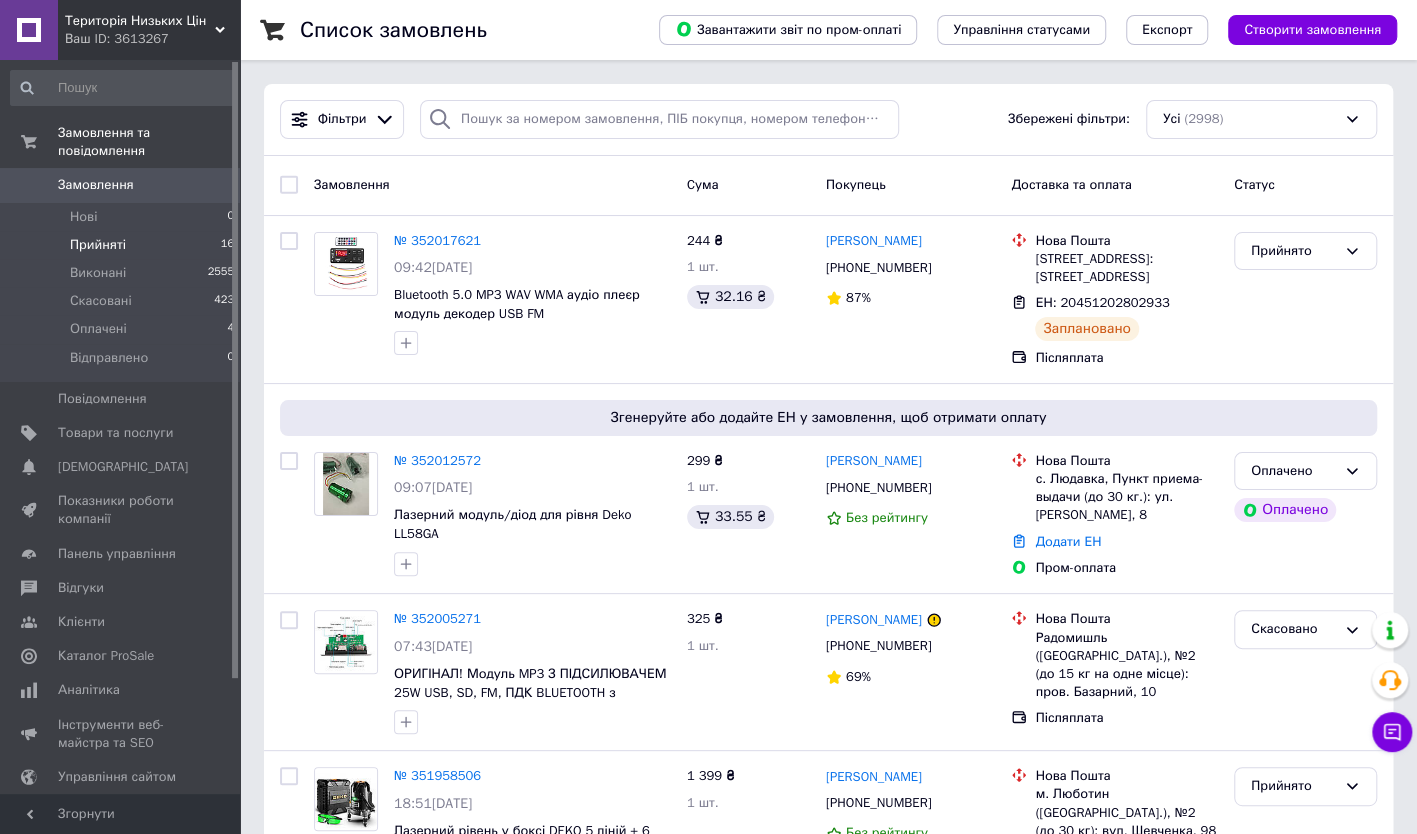 click on "Прийняті" at bounding box center (98, 245) 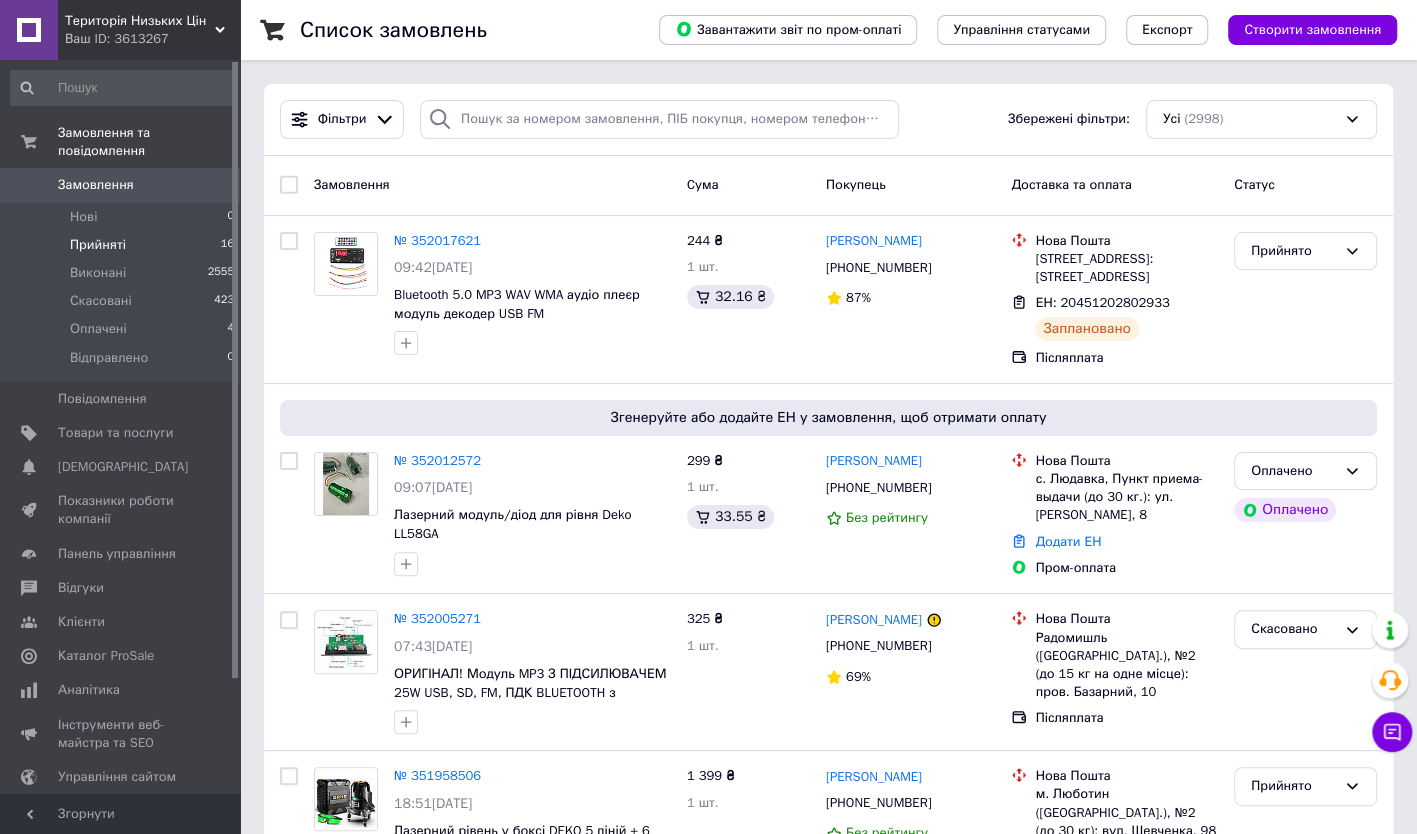 click on "Прийняті" at bounding box center (98, 245) 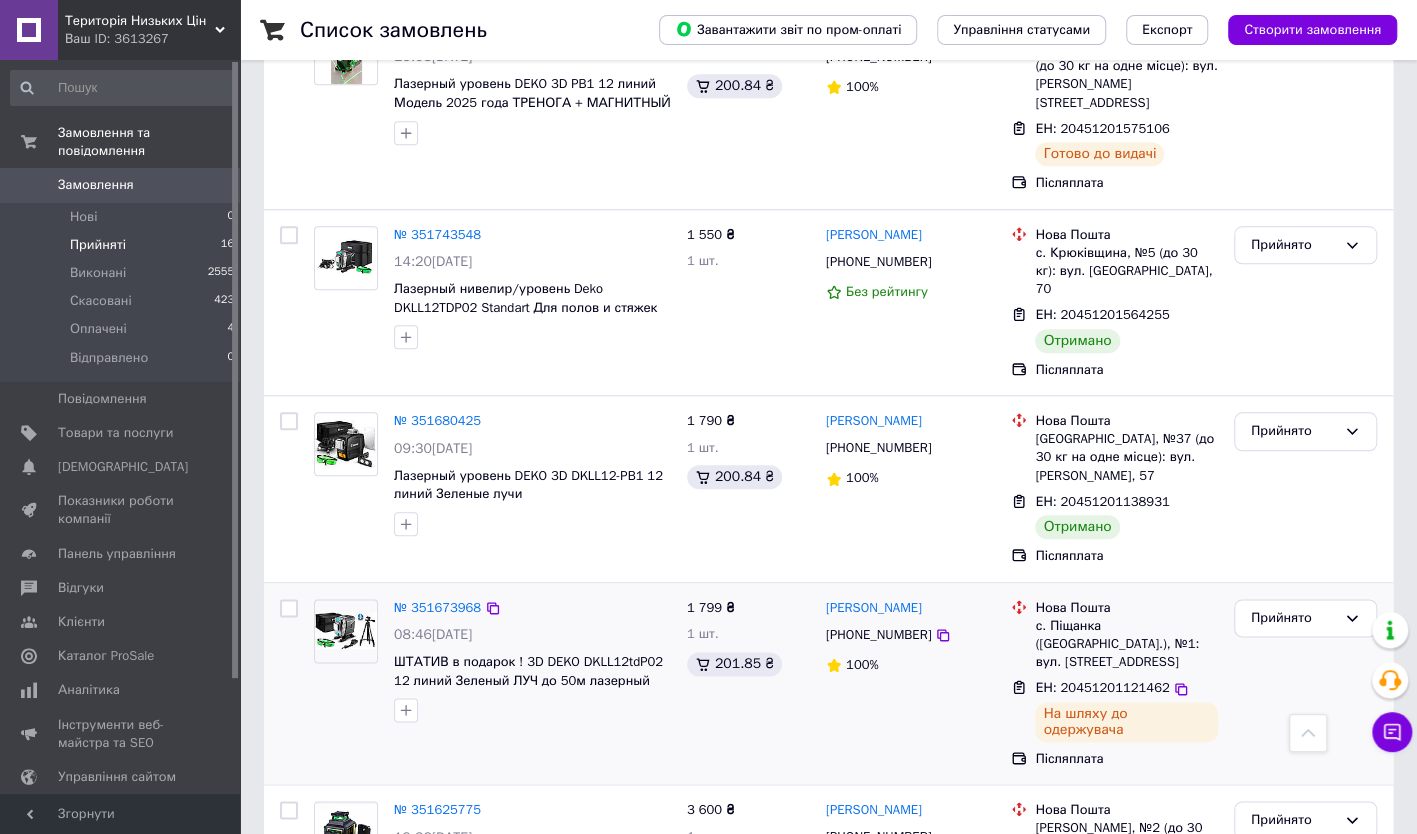 scroll, scrollTop: 1000, scrollLeft: 0, axis: vertical 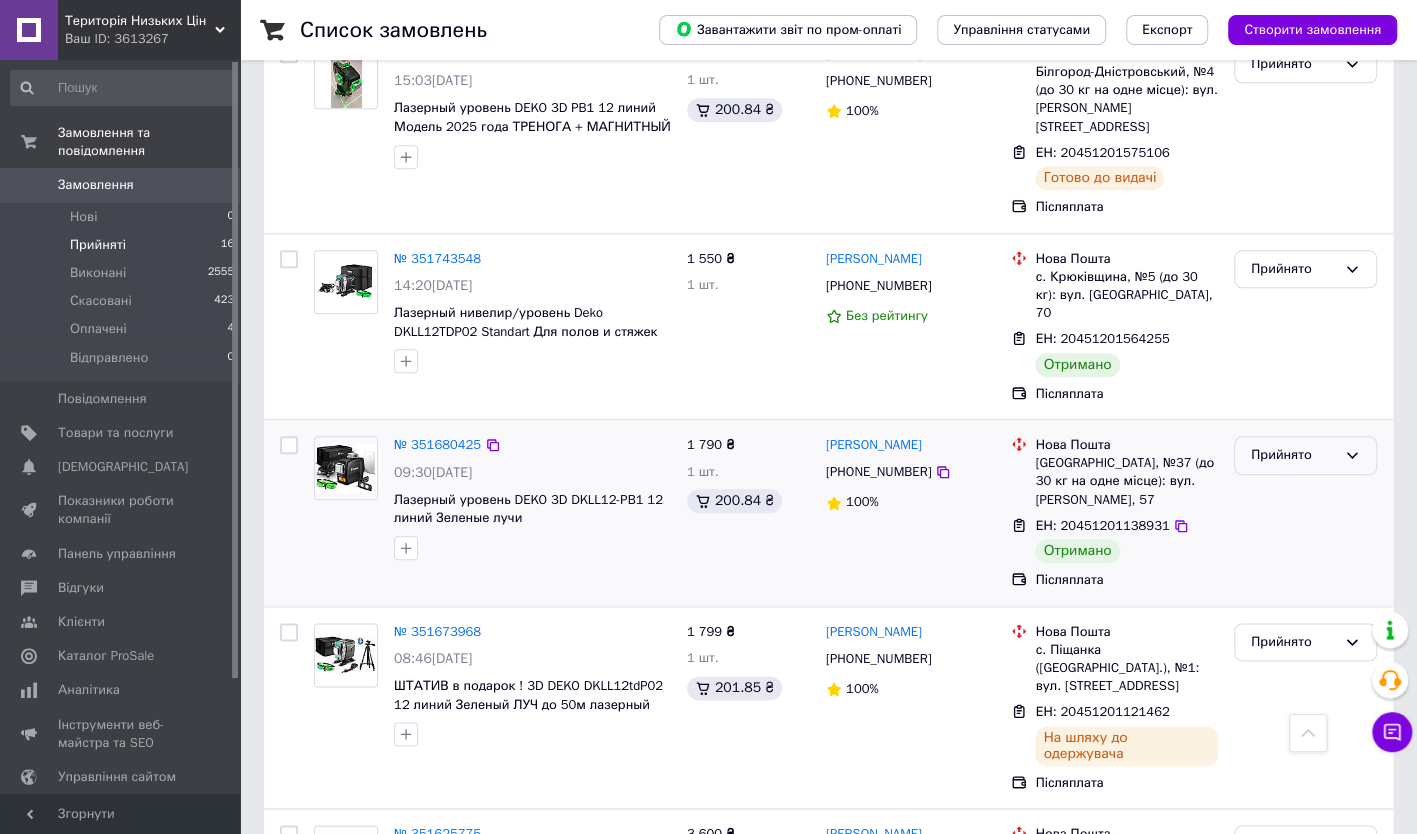 click on "Прийнято" at bounding box center [1293, 455] 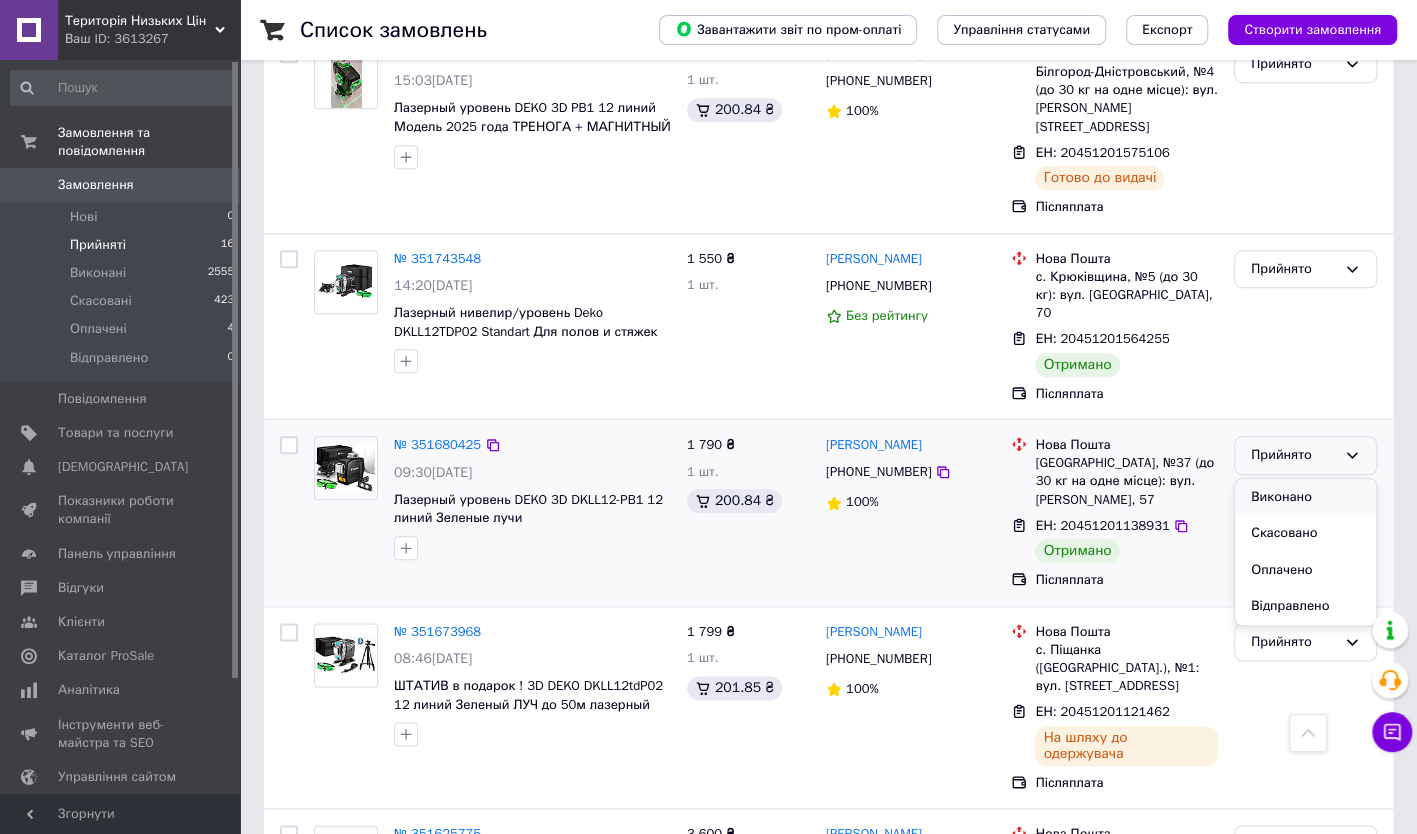 click on "Виконано" at bounding box center [1305, 497] 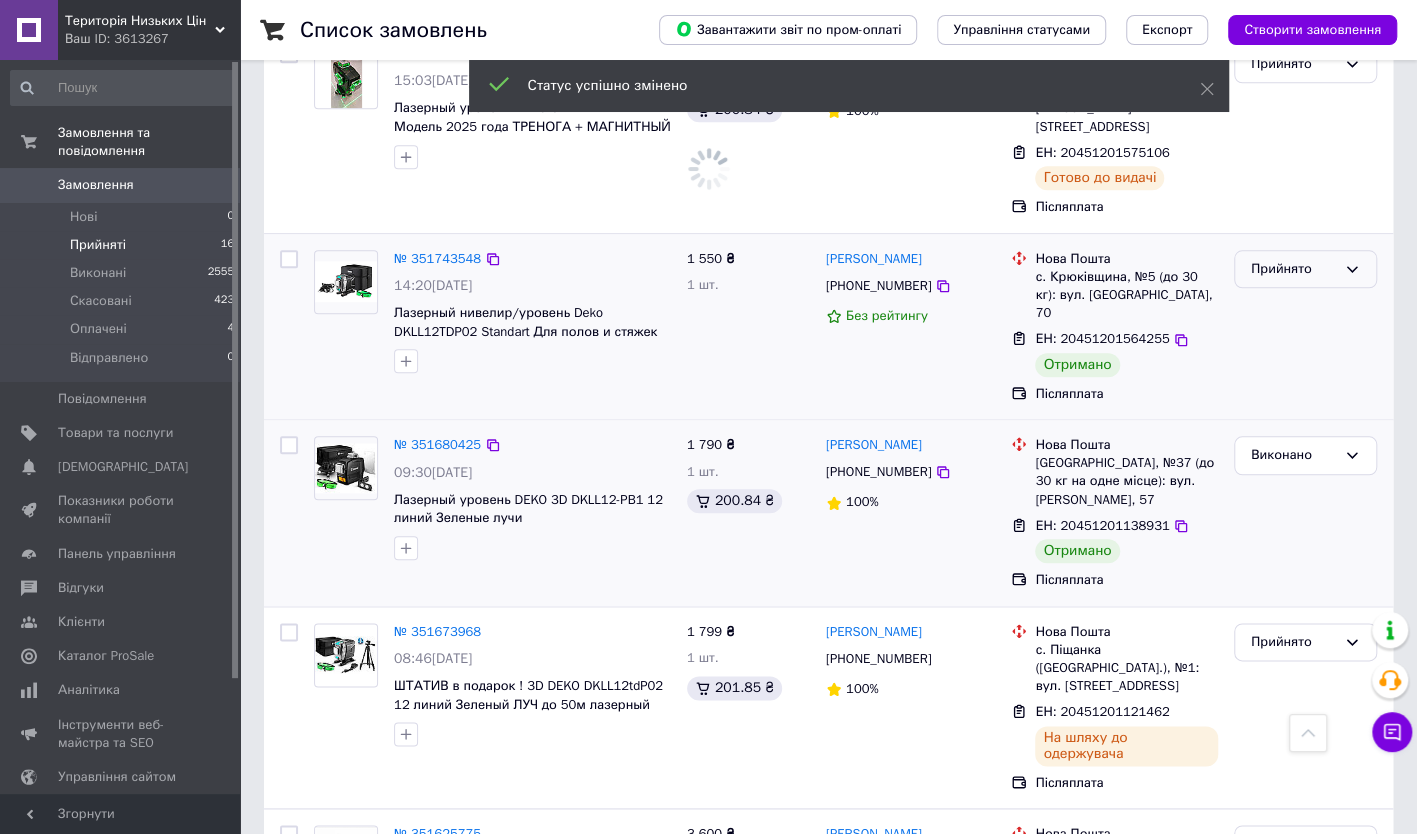 click on "Прийнято" at bounding box center [1293, 269] 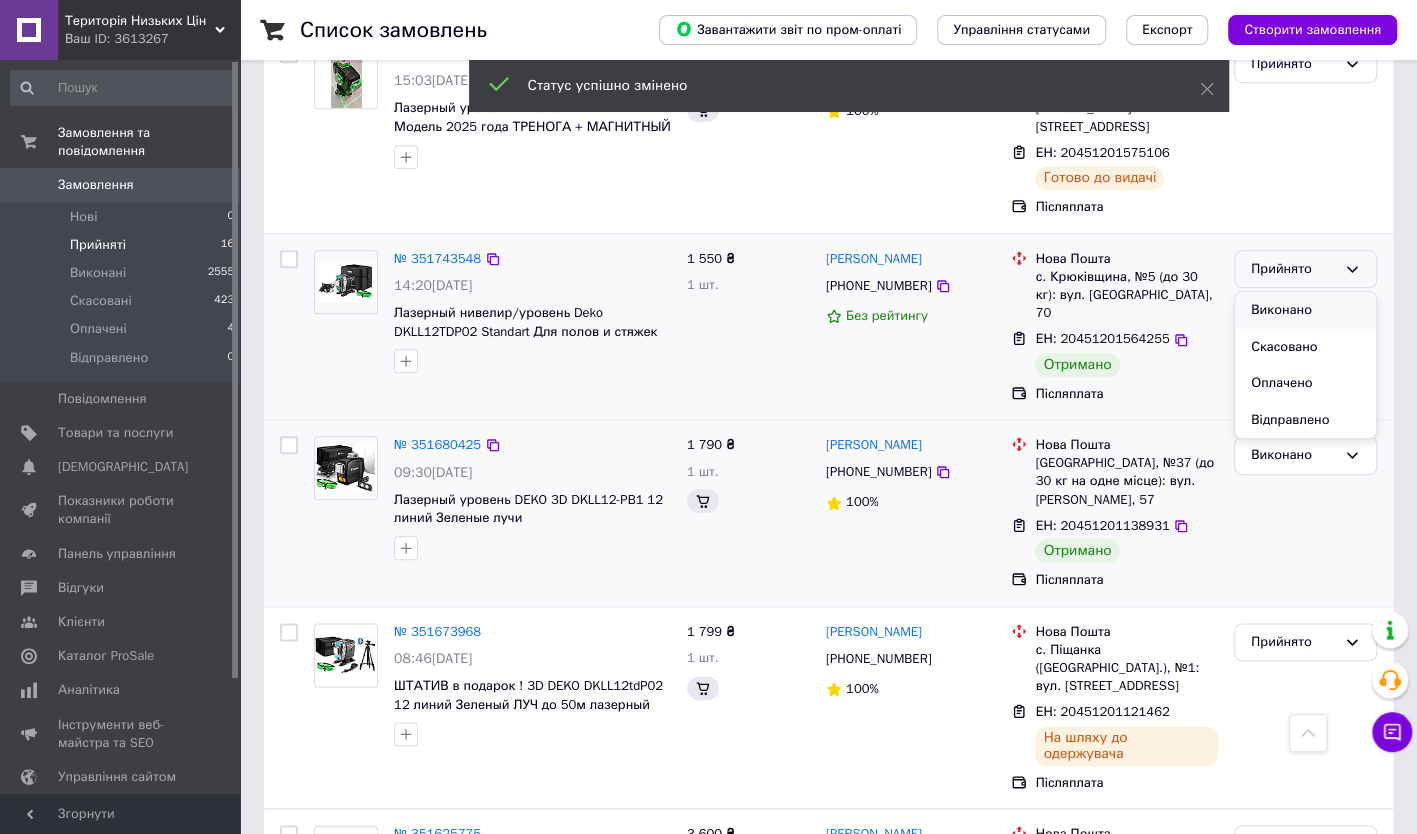 click on "Виконано" at bounding box center [1305, 310] 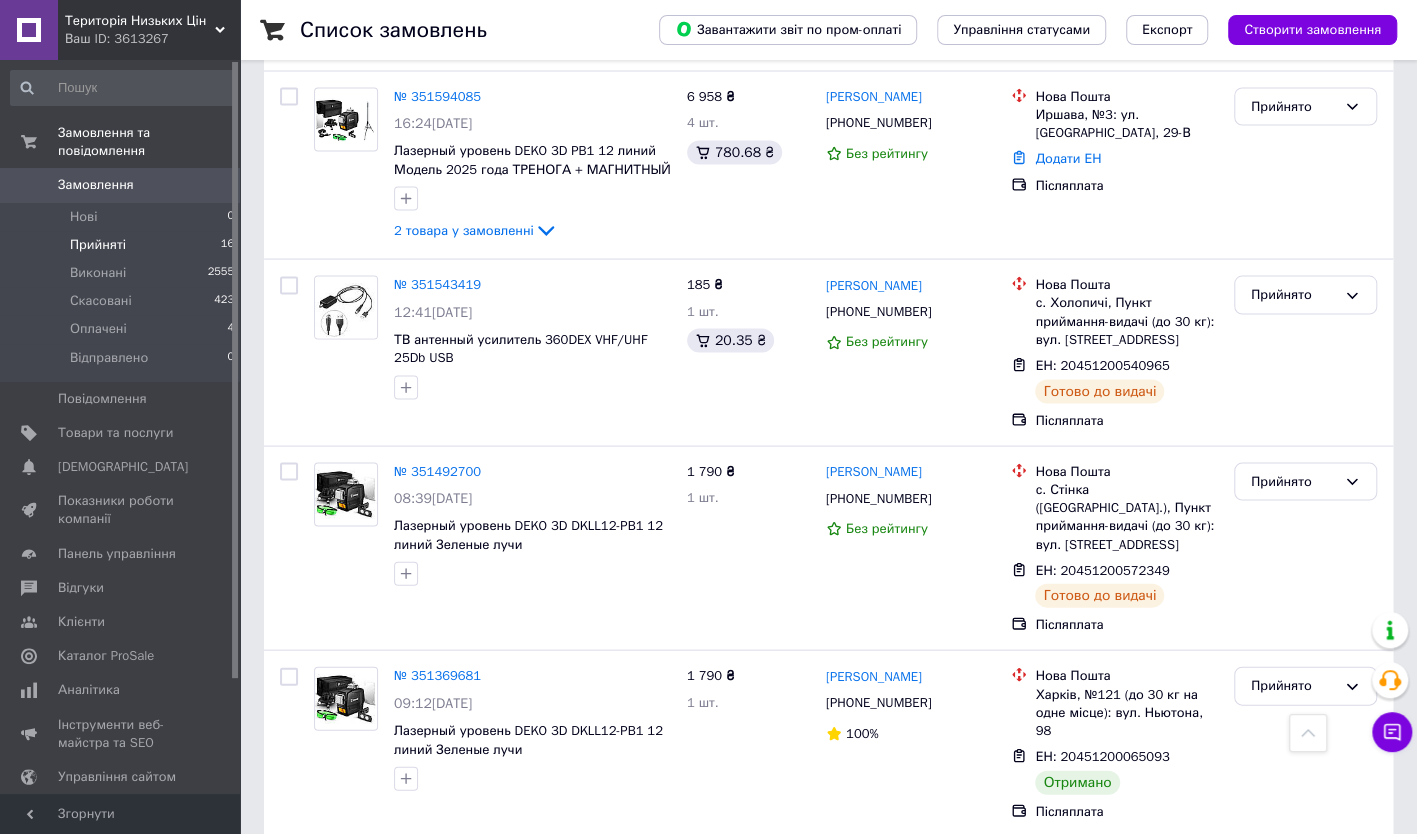 scroll, scrollTop: 2200, scrollLeft: 0, axis: vertical 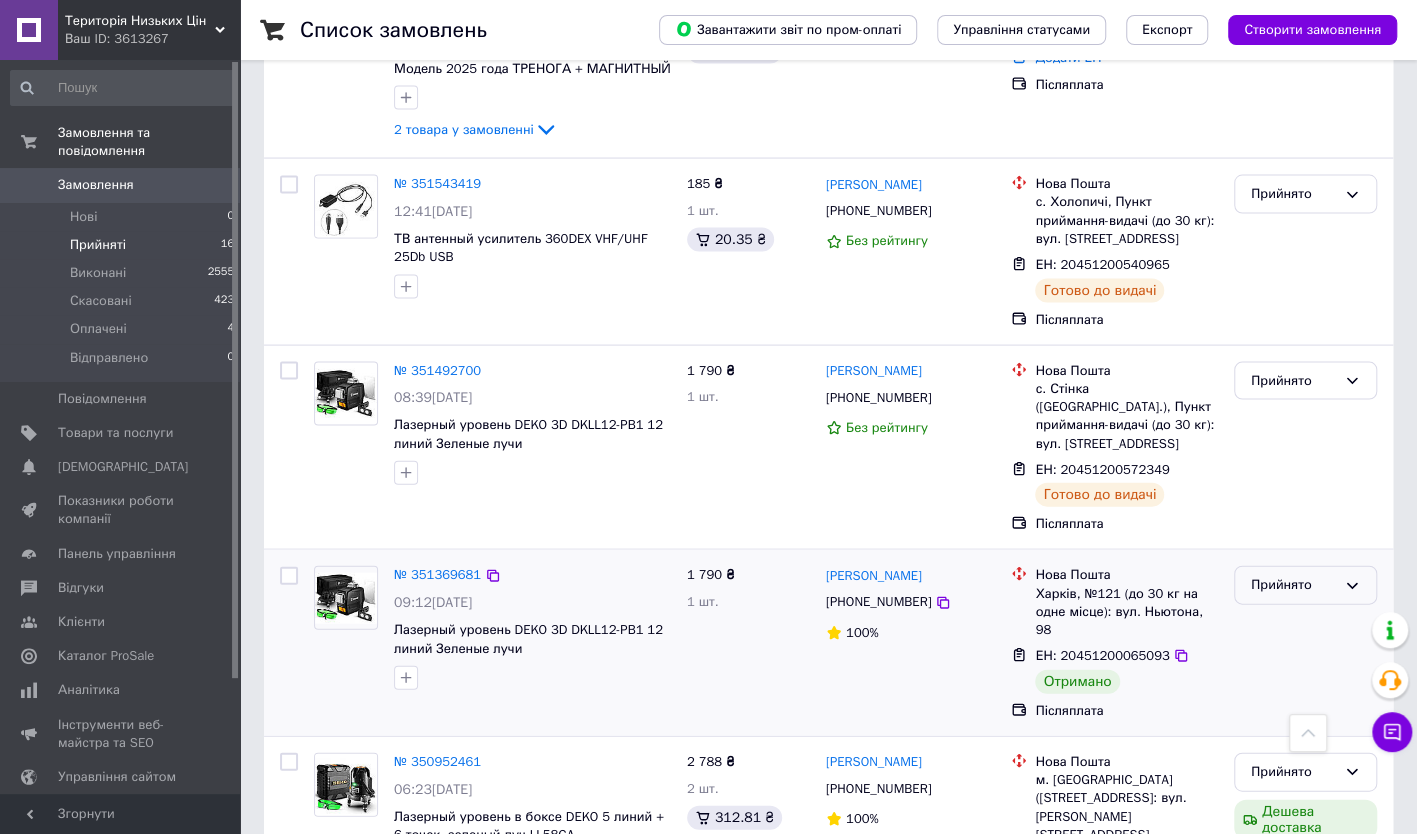 click on "Прийнято" at bounding box center (1293, 585) 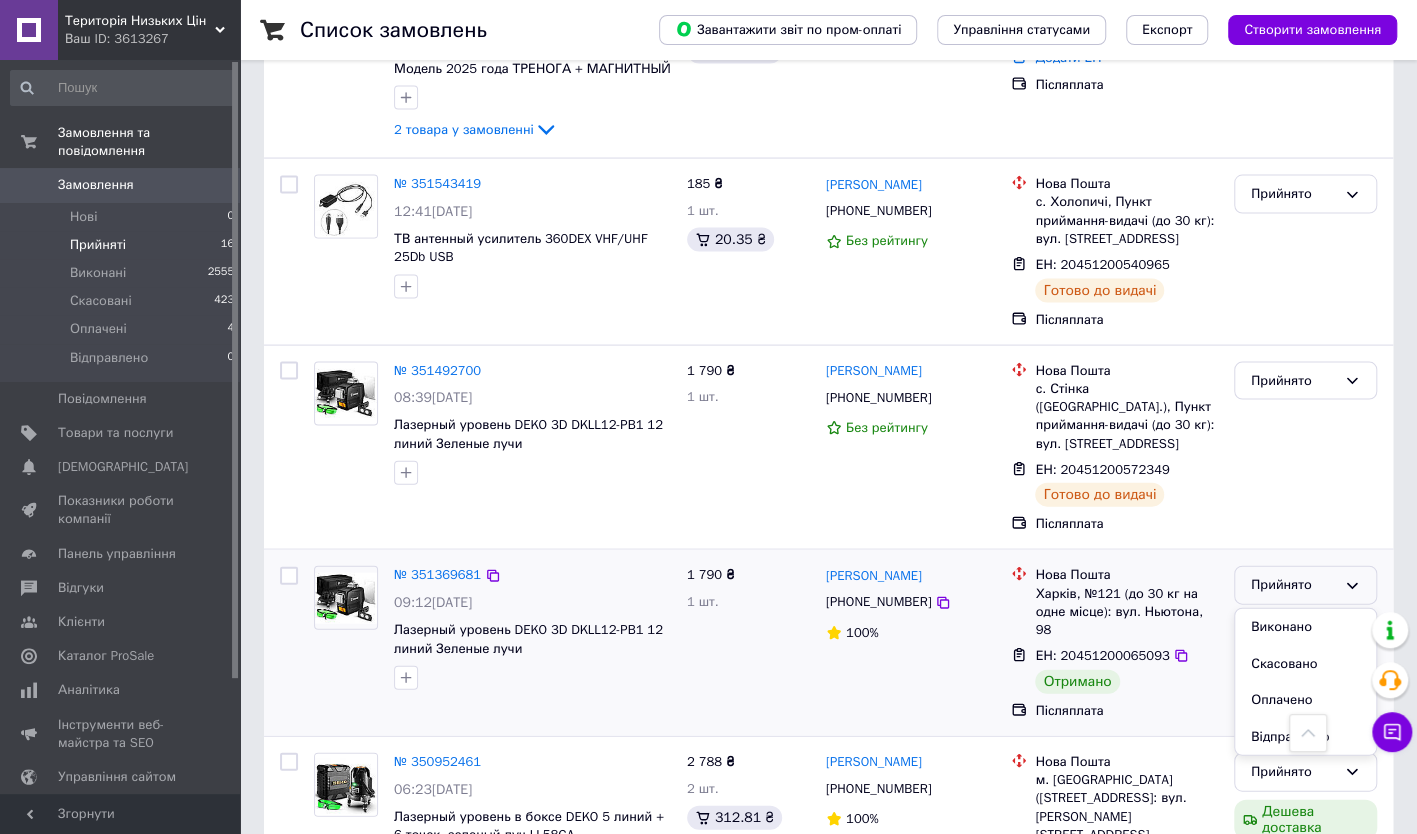 click on "Виконано" at bounding box center (1305, 627) 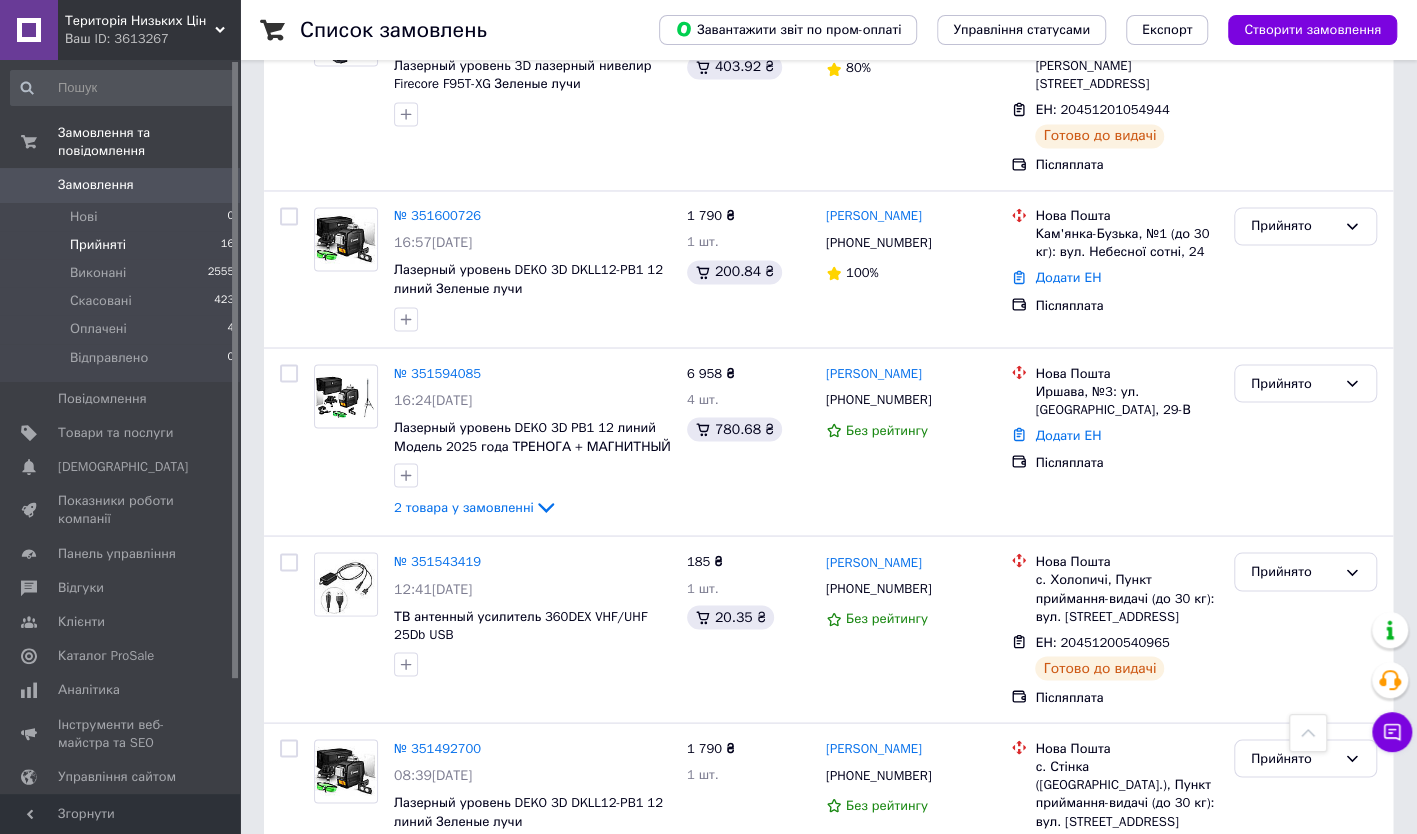 scroll, scrollTop: 1699, scrollLeft: 0, axis: vertical 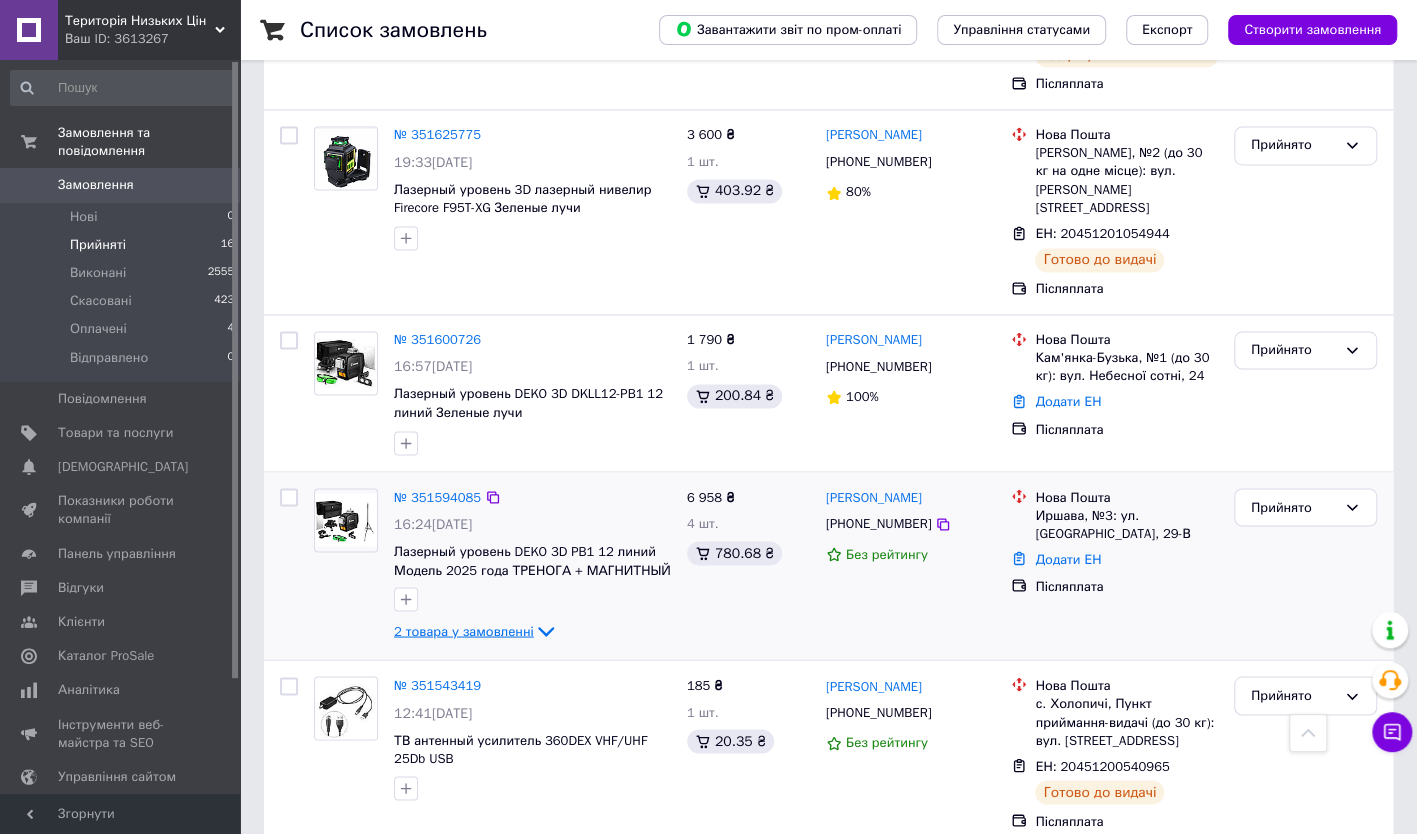 click on "2 товара у замовленні" at bounding box center (464, 630) 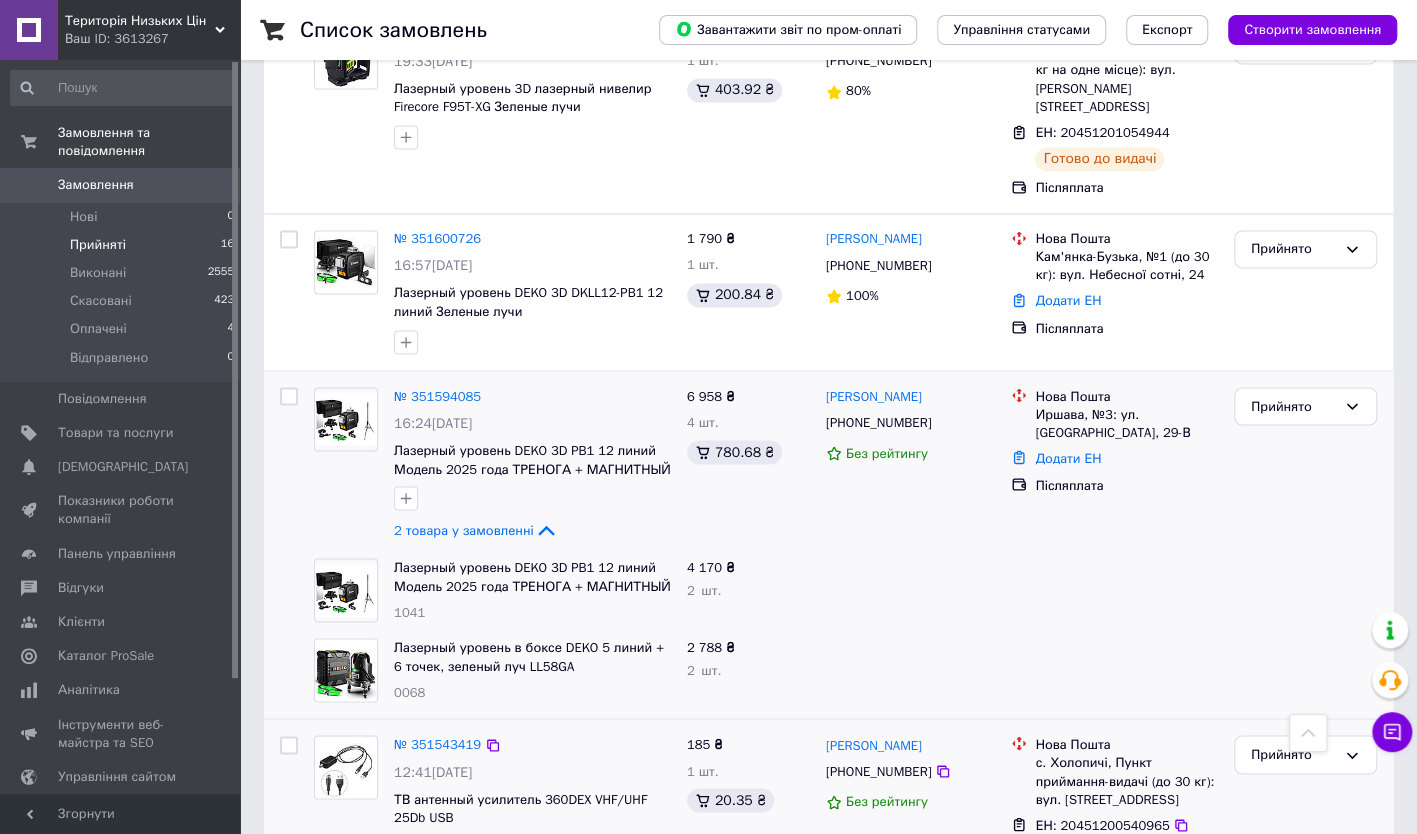 scroll, scrollTop: 1799, scrollLeft: 0, axis: vertical 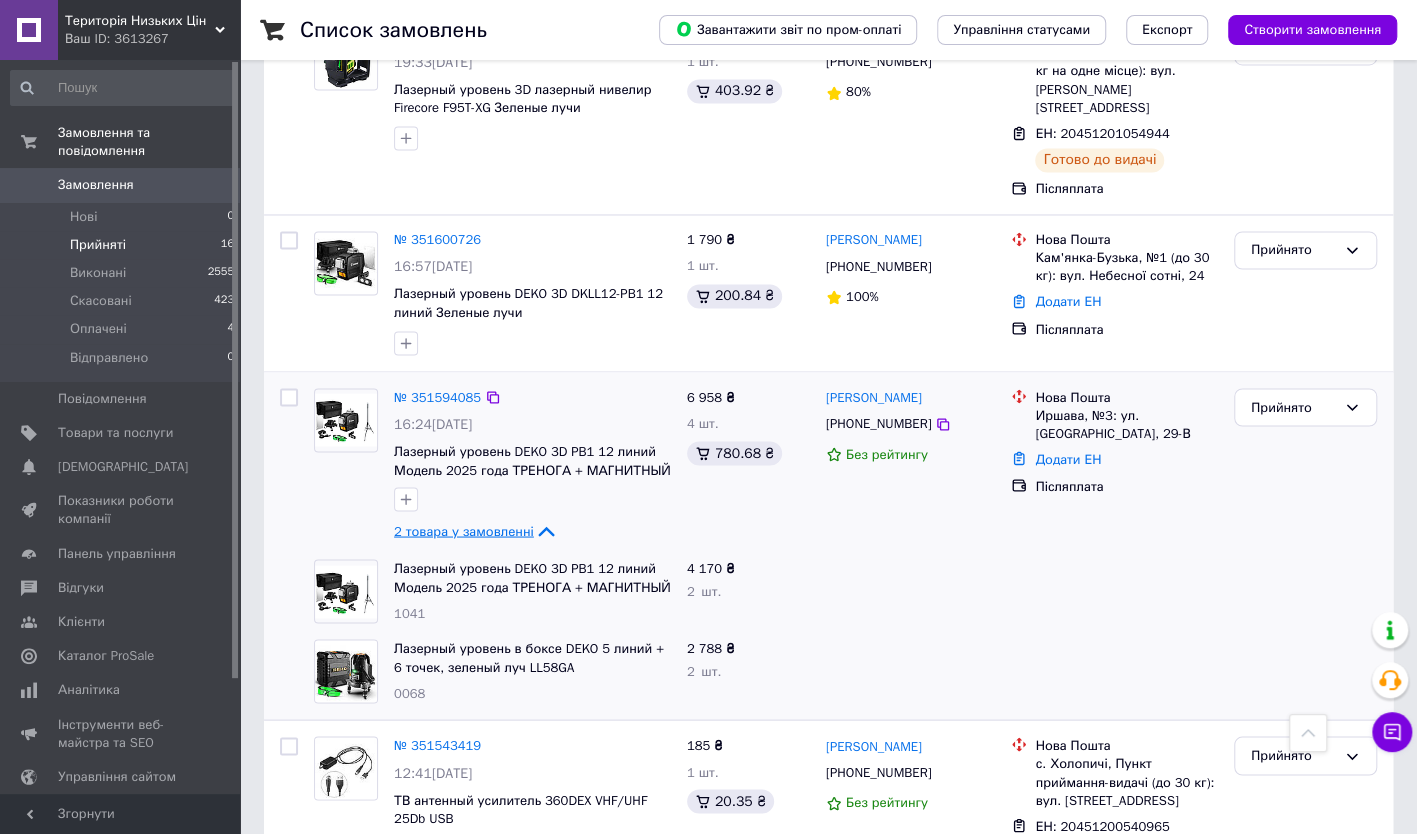 click on "2 товара у замовленні" at bounding box center (464, 530) 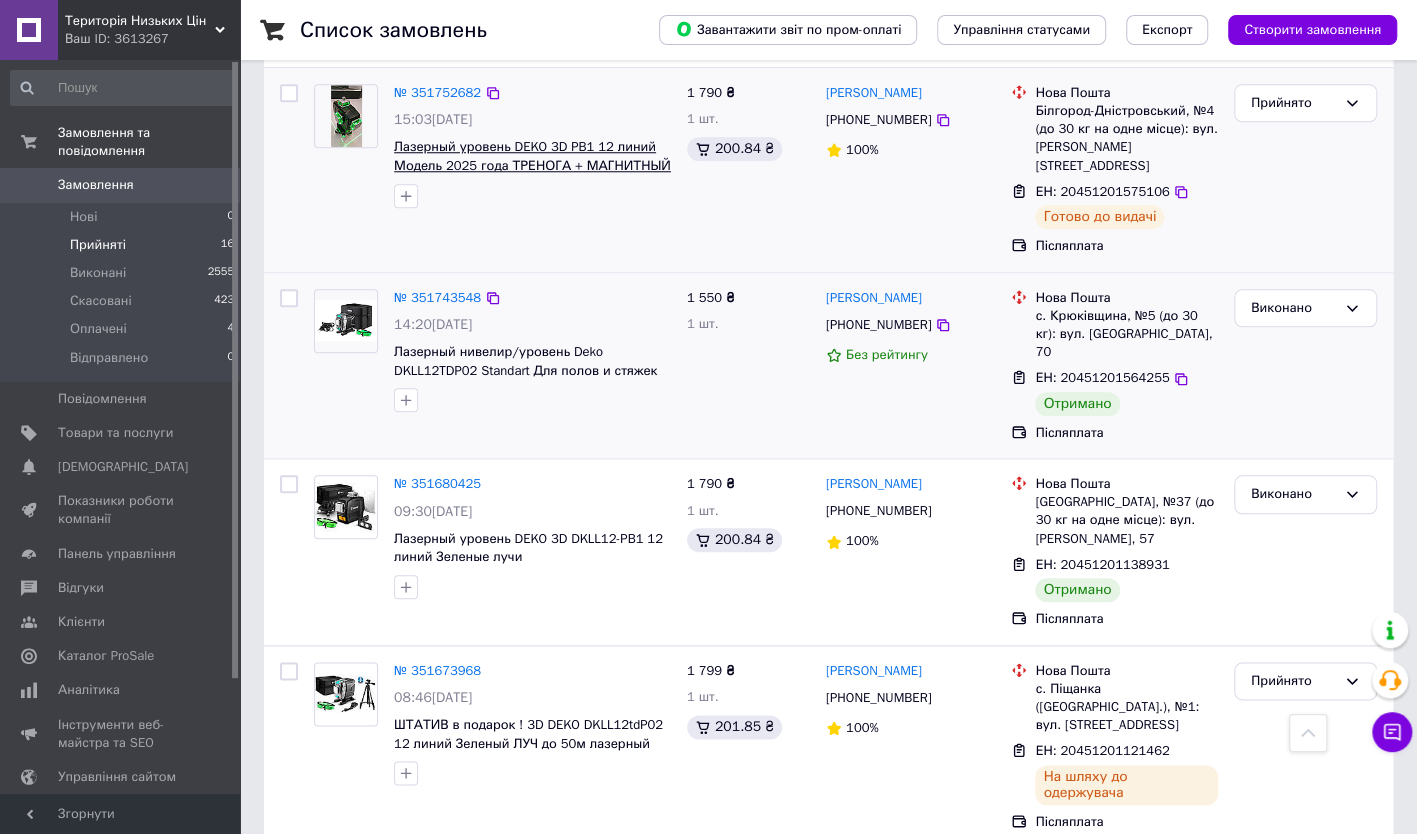 scroll, scrollTop: 799, scrollLeft: 0, axis: vertical 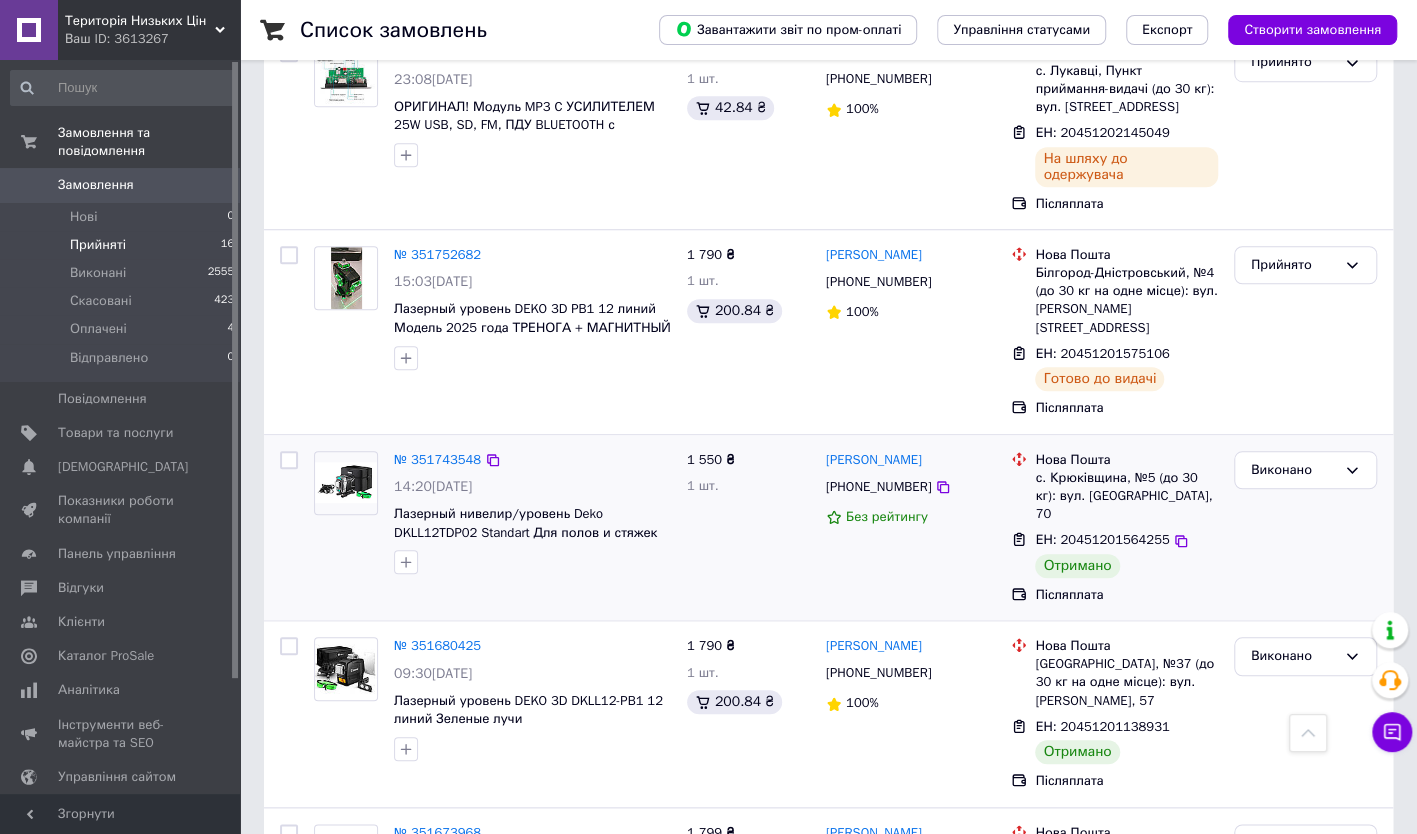 click on "Замовлення" at bounding box center [96, 185] 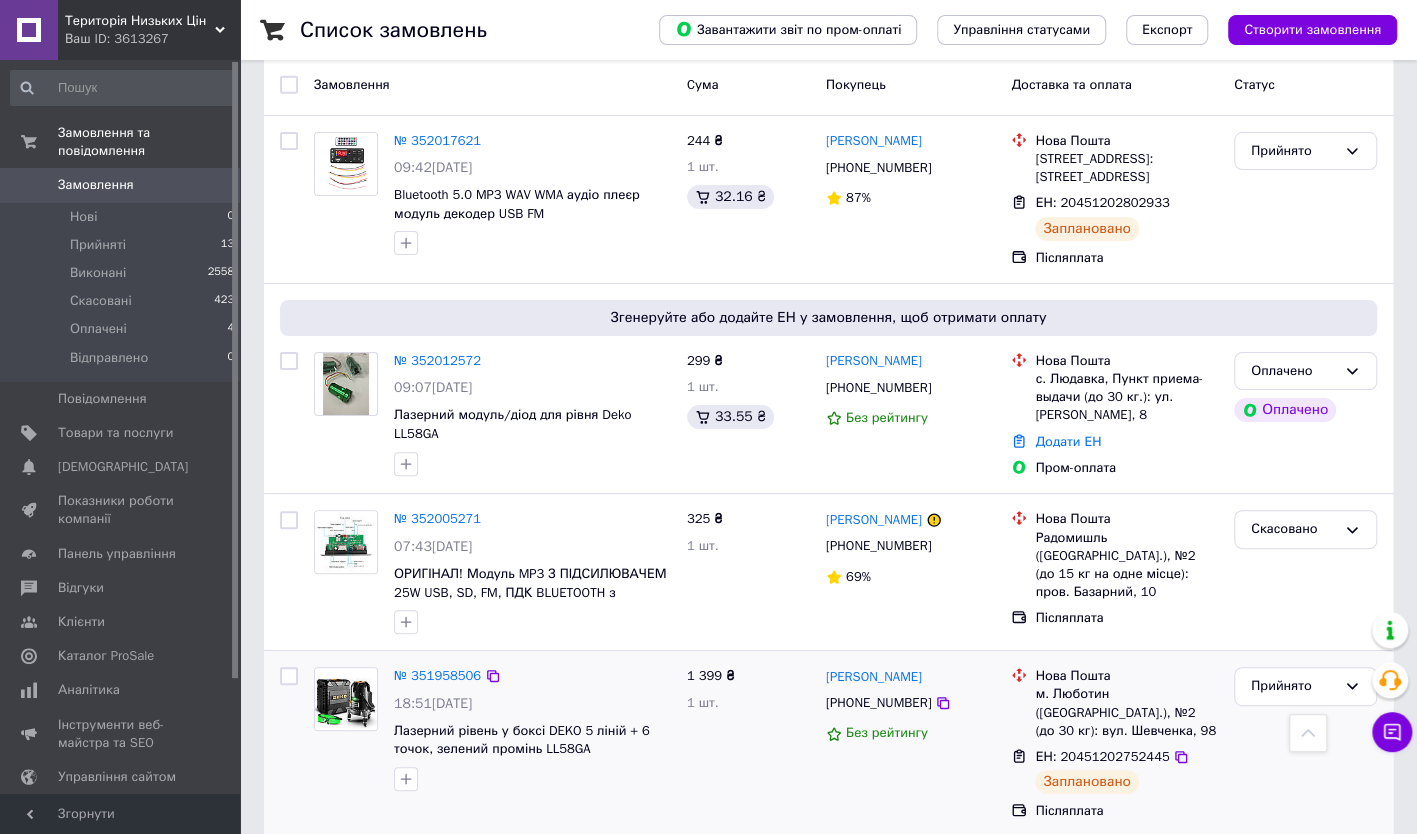 scroll, scrollTop: 100, scrollLeft: 0, axis: vertical 